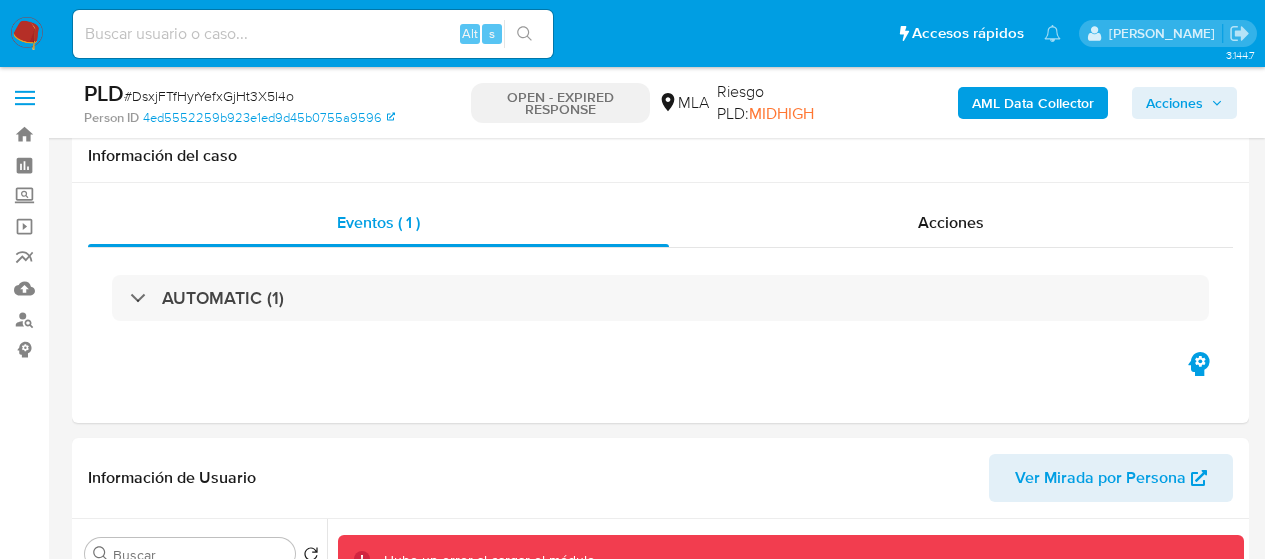 select on "10" 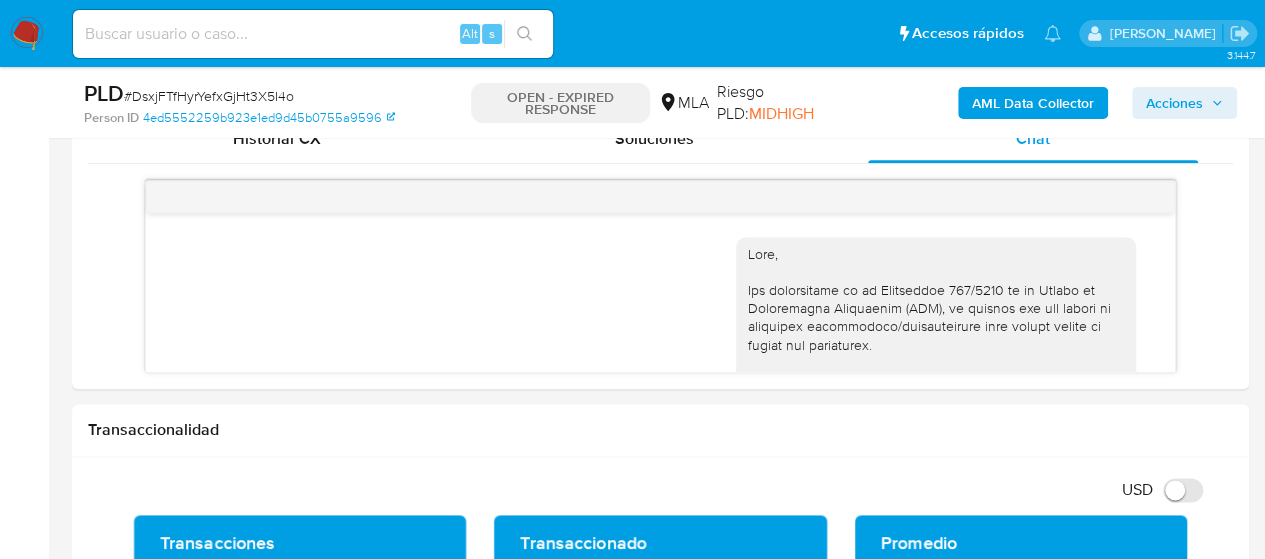scroll, scrollTop: 1106, scrollLeft: 0, axis: vertical 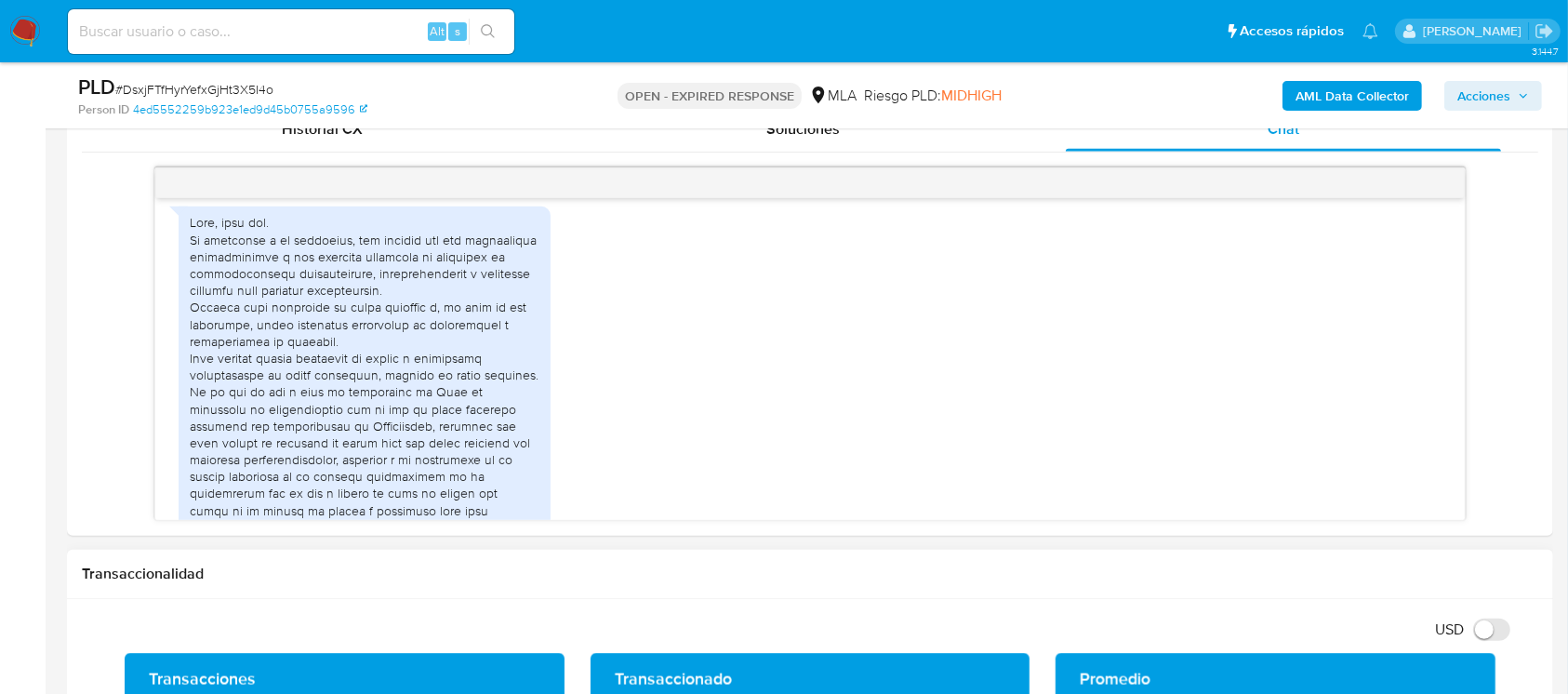 drag, startPoint x: 0, startPoint y: 0, endPoint x: 573, endPoint y: 560, distance: 801.2047 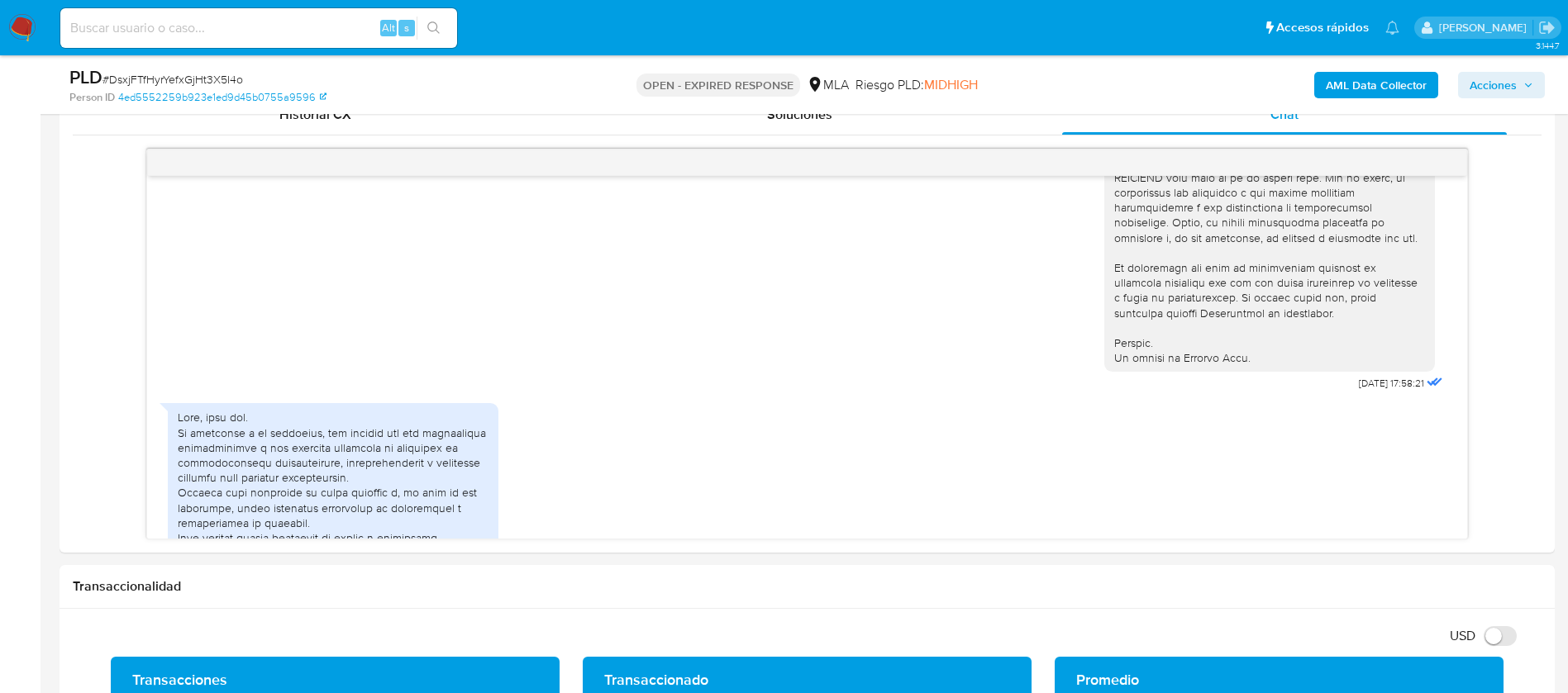 scroll, scrollTop: 693, scrollLeft: 0, axis: vertical 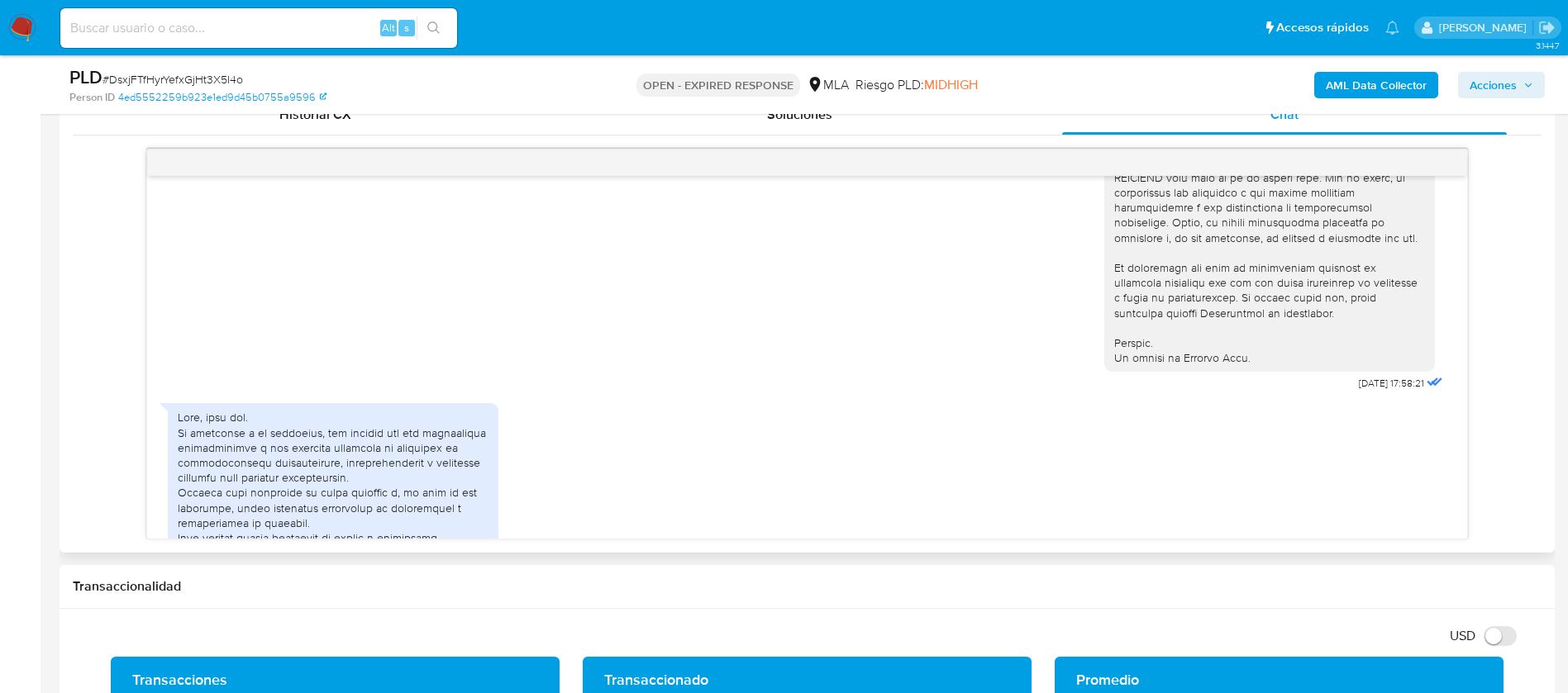 drag, startPoint x: 1201, startPoint y: 0, endPoint x: 119, endPoint y: 303, distance: 1123.6249 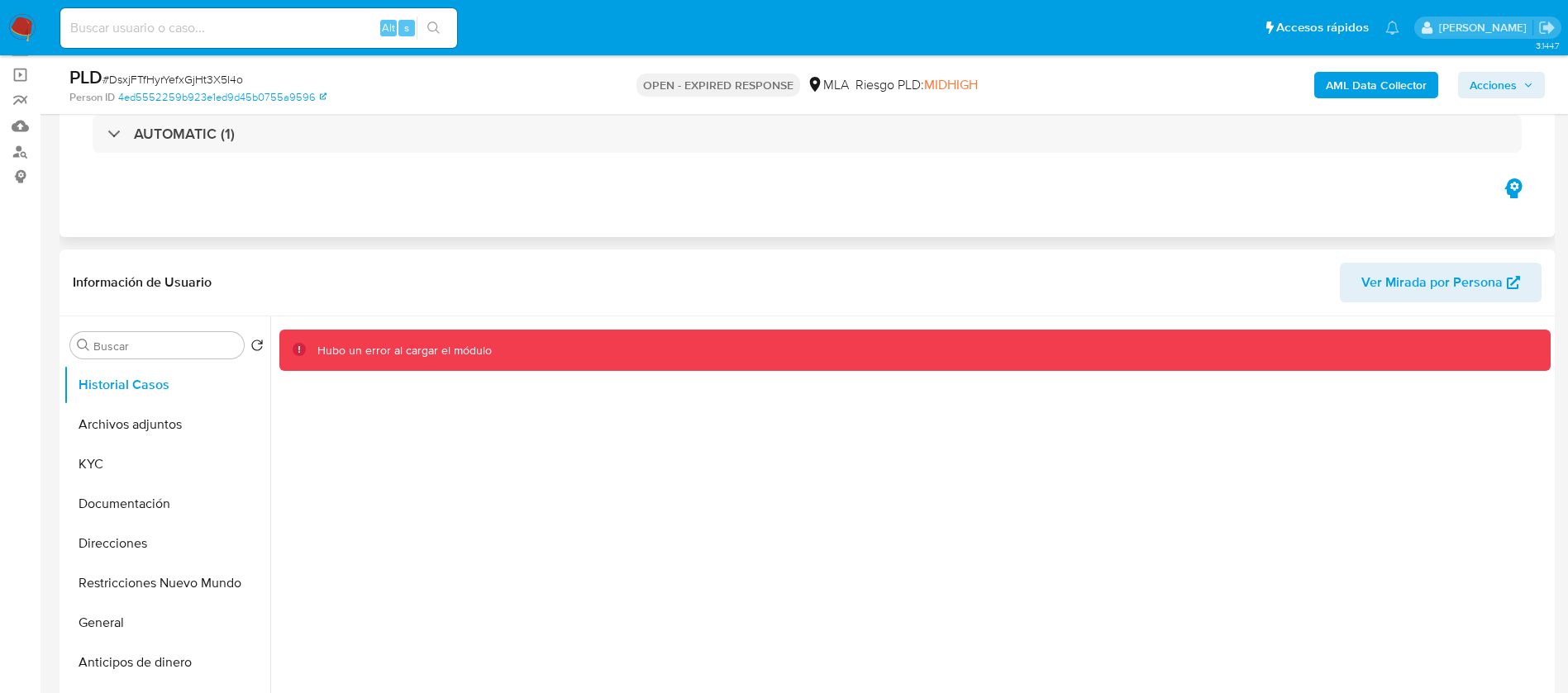 scroll, scrollTop: 0, scrollLeft: 0, axis: both 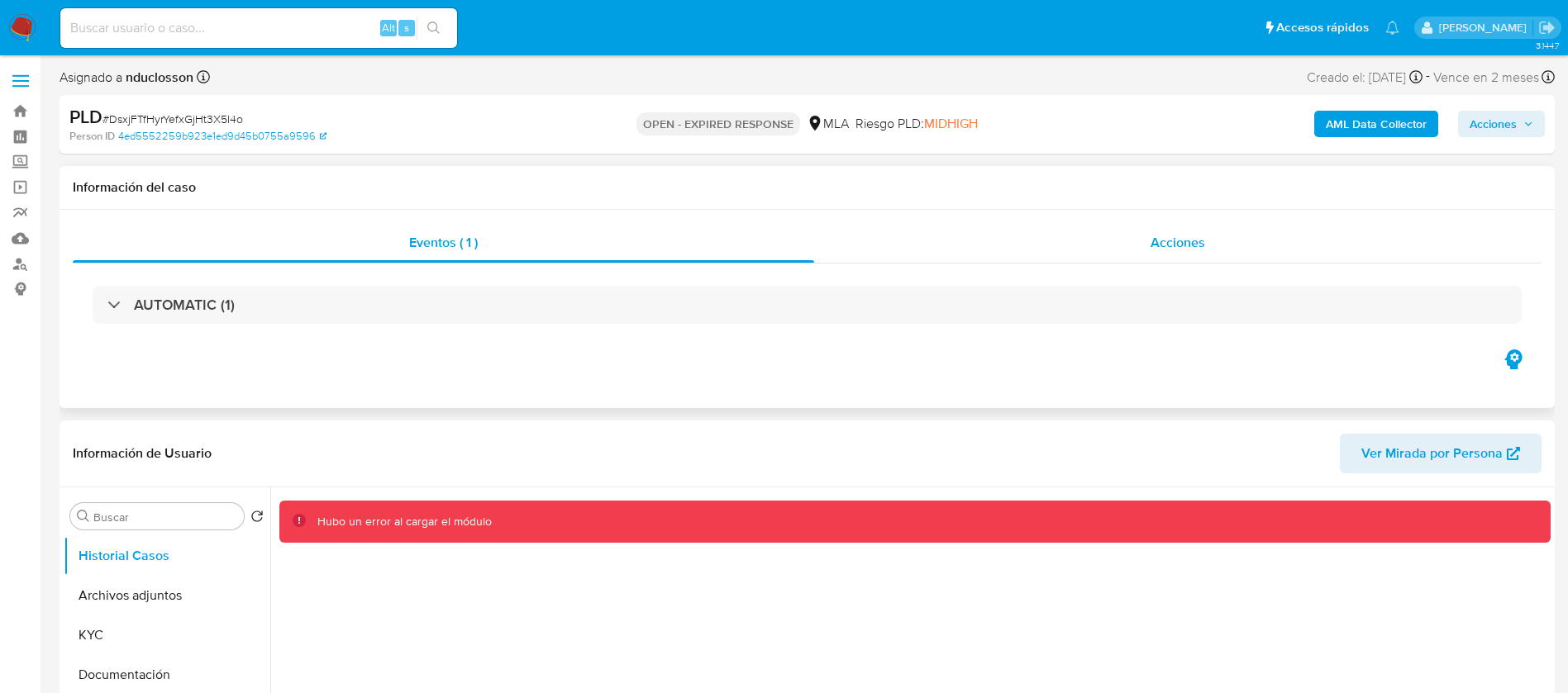 click on "Acciones" at bounding box center [1178, 243] 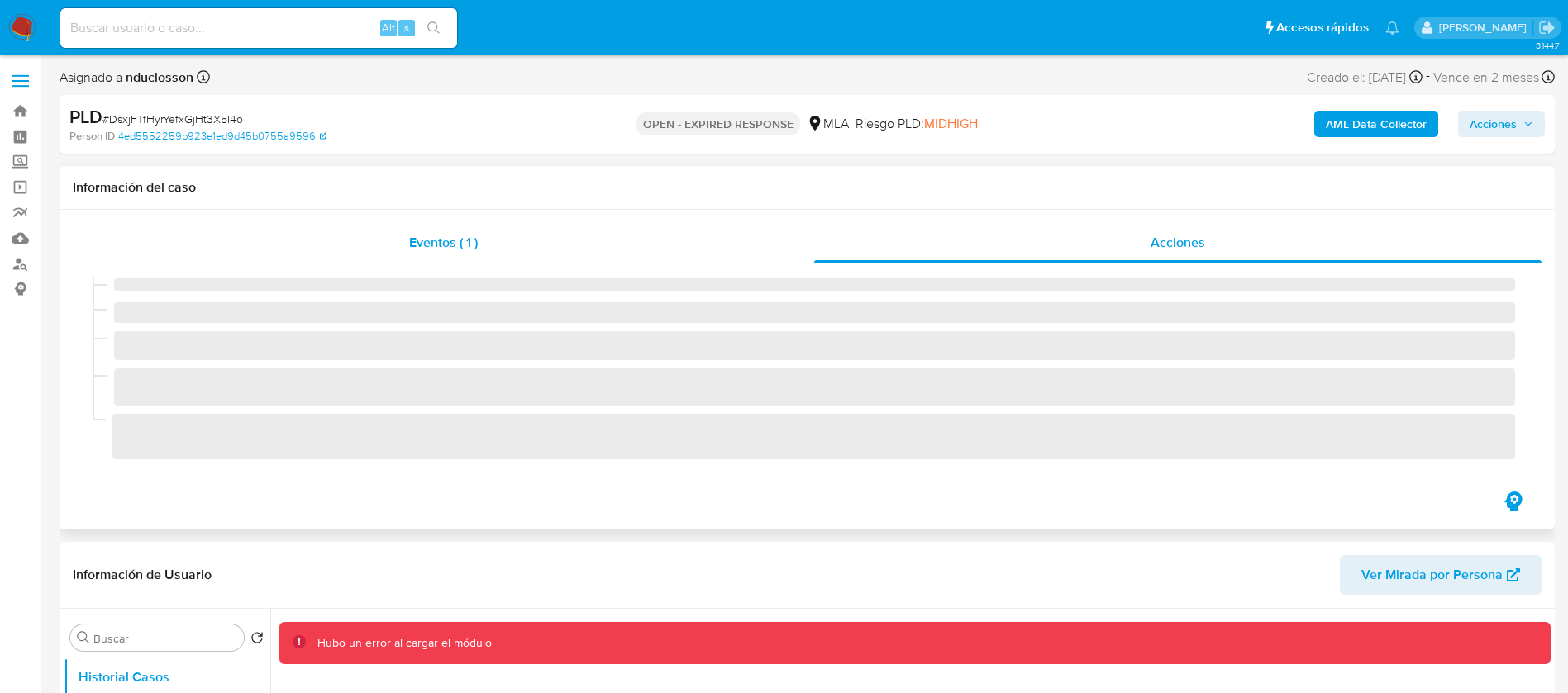 click on "Eventos ( 1 )" at bounding box center (443, 243) 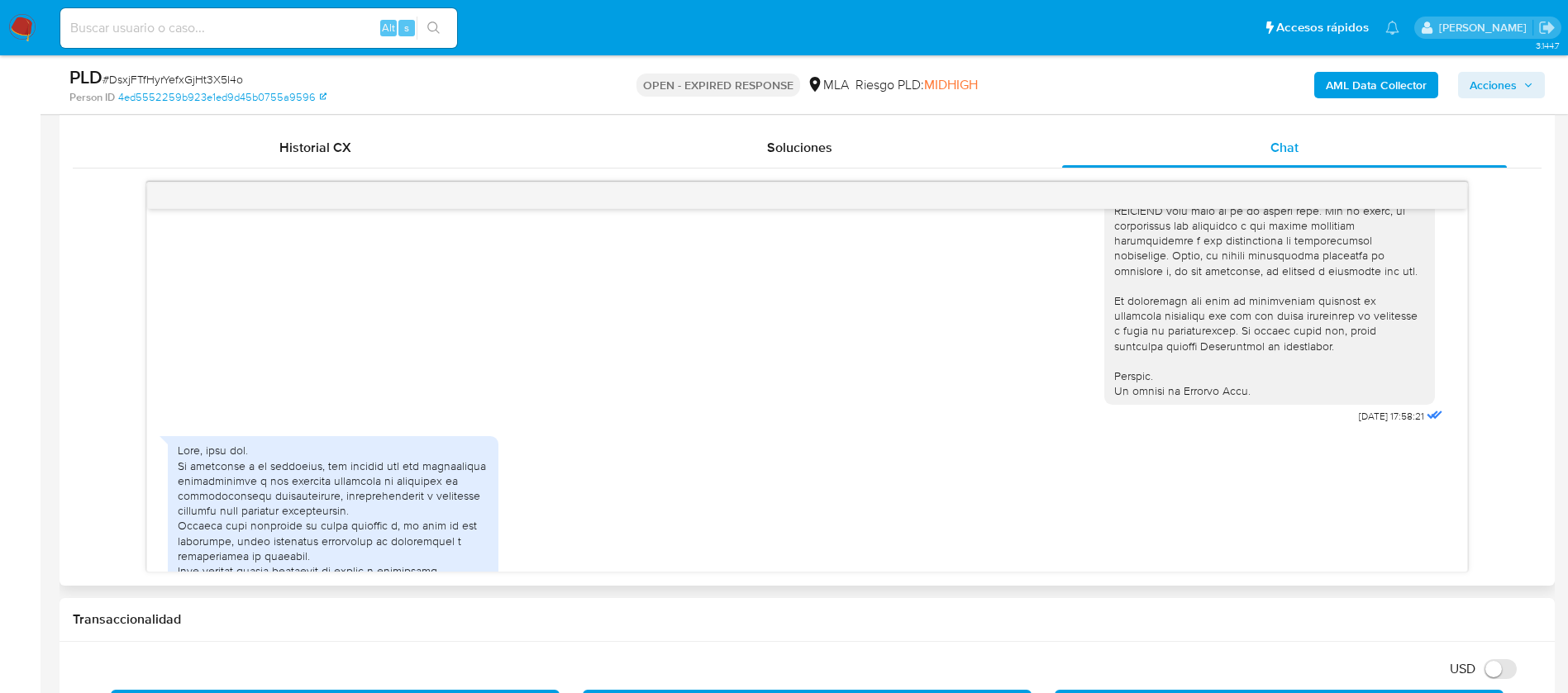 scroll, scrollTop: 867, scrollLeft: 0, axis: vertical 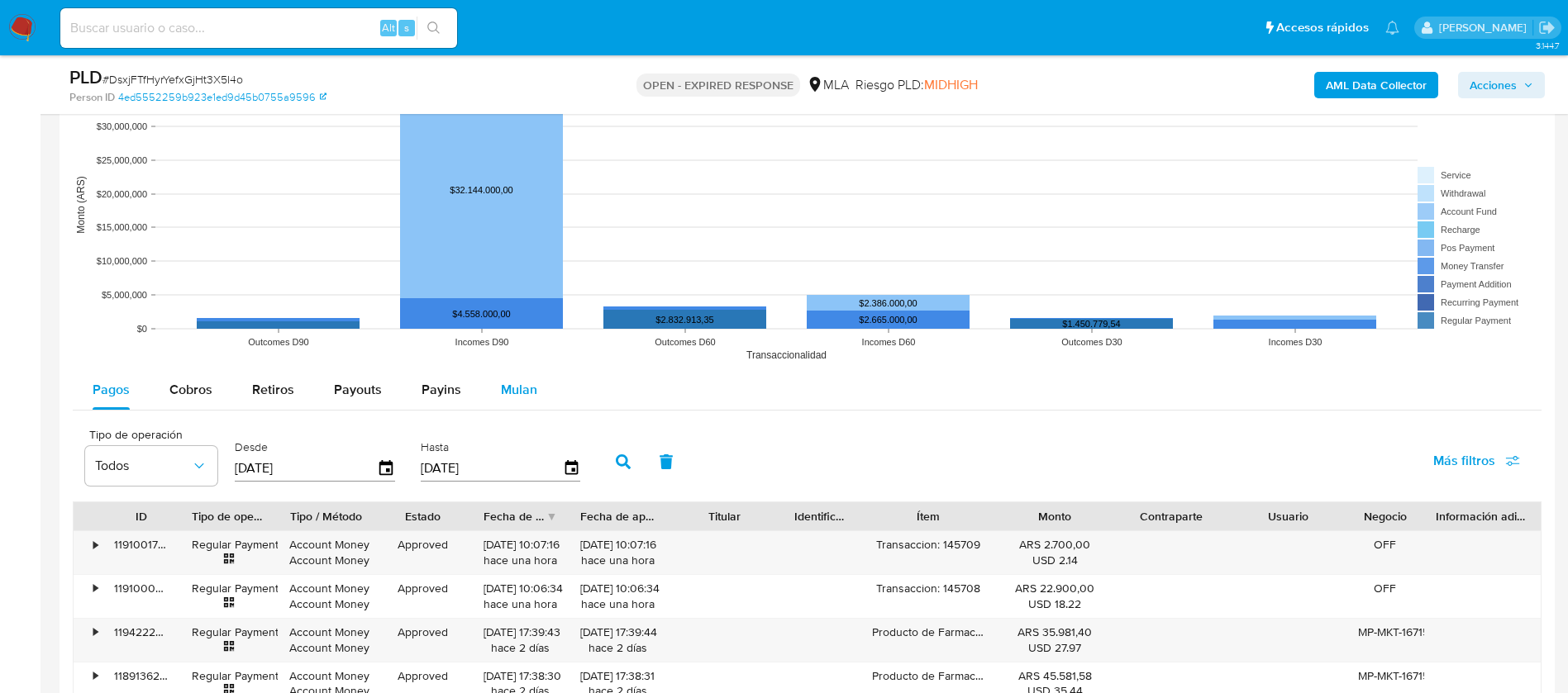 click on "Mulan" at bounding box center [519, 390] 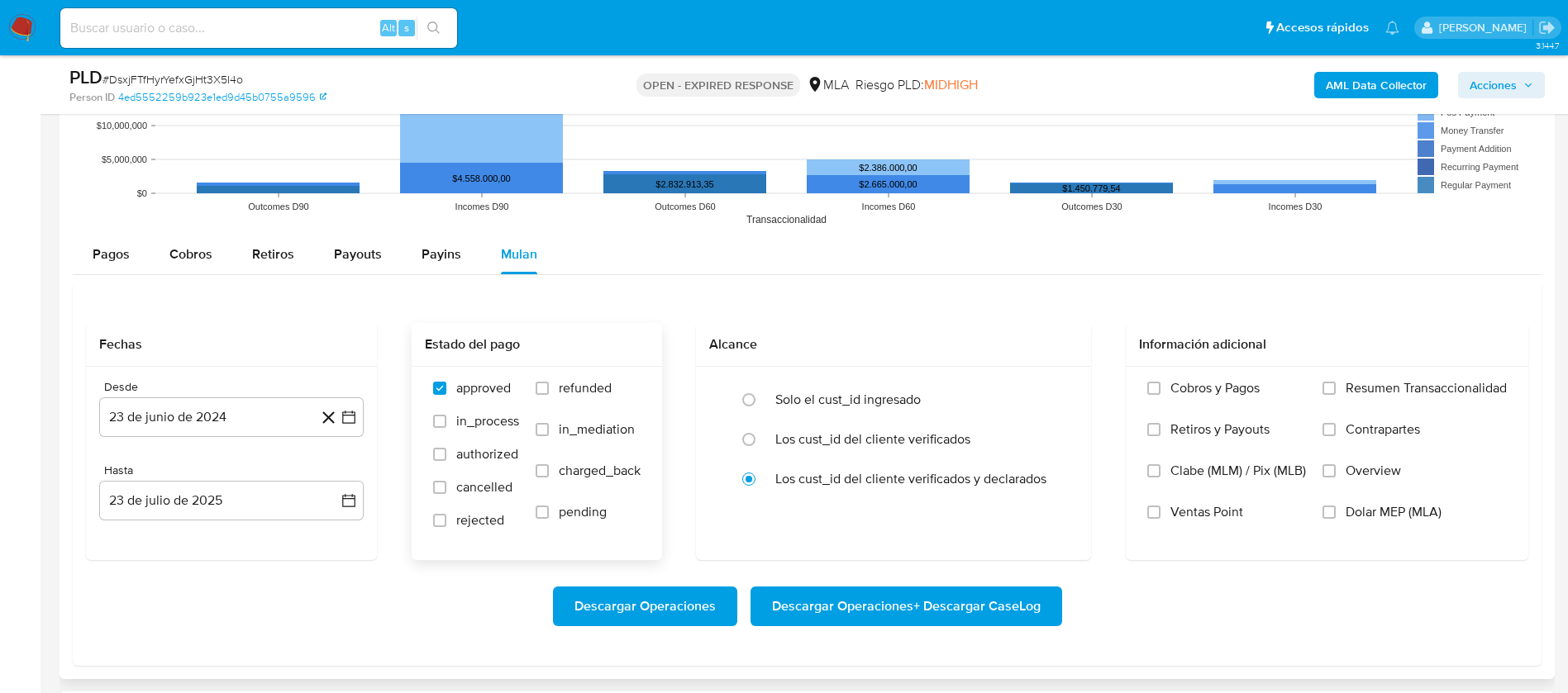 scroll, scrollTop: 1982, scrollLeft: 0, axis: vertical 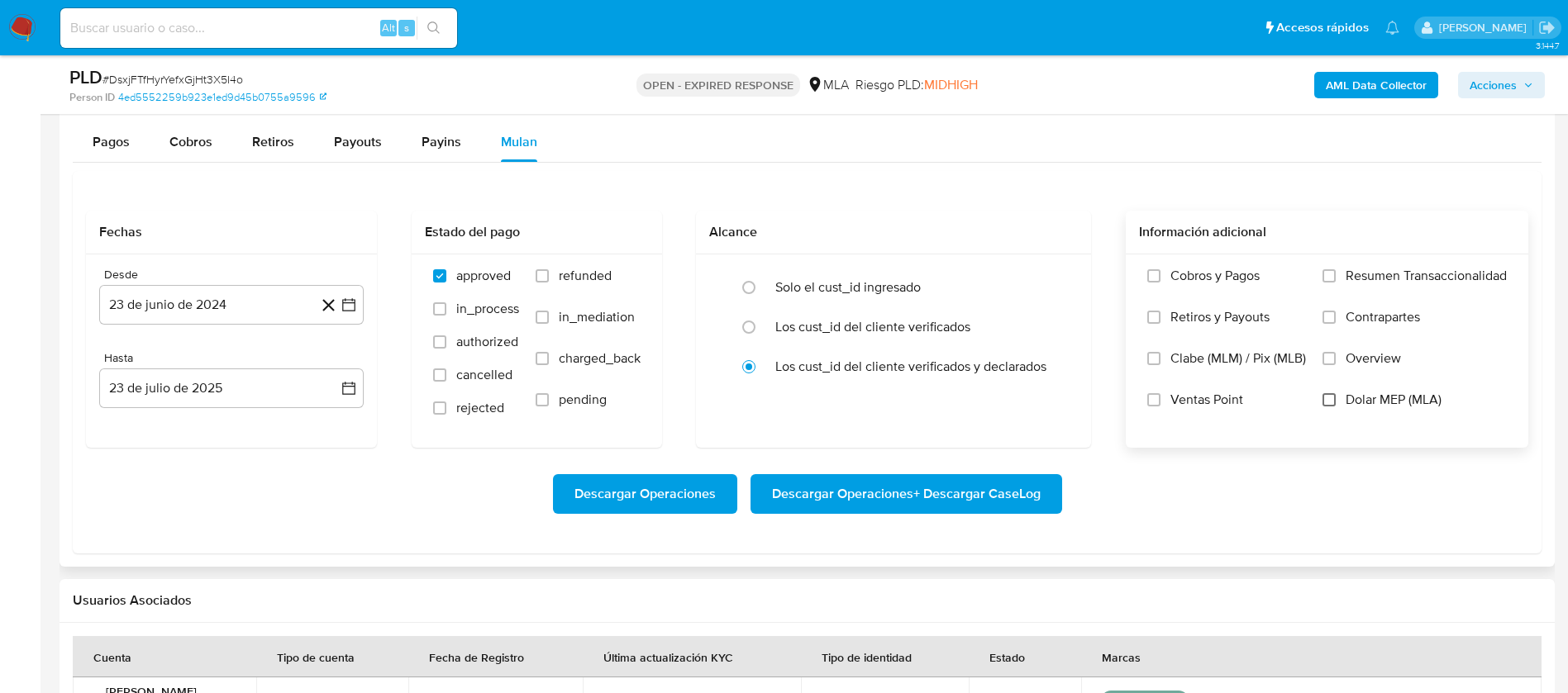 click on "Dolar MEP (MLA)" at bounding box center (1329, 400) 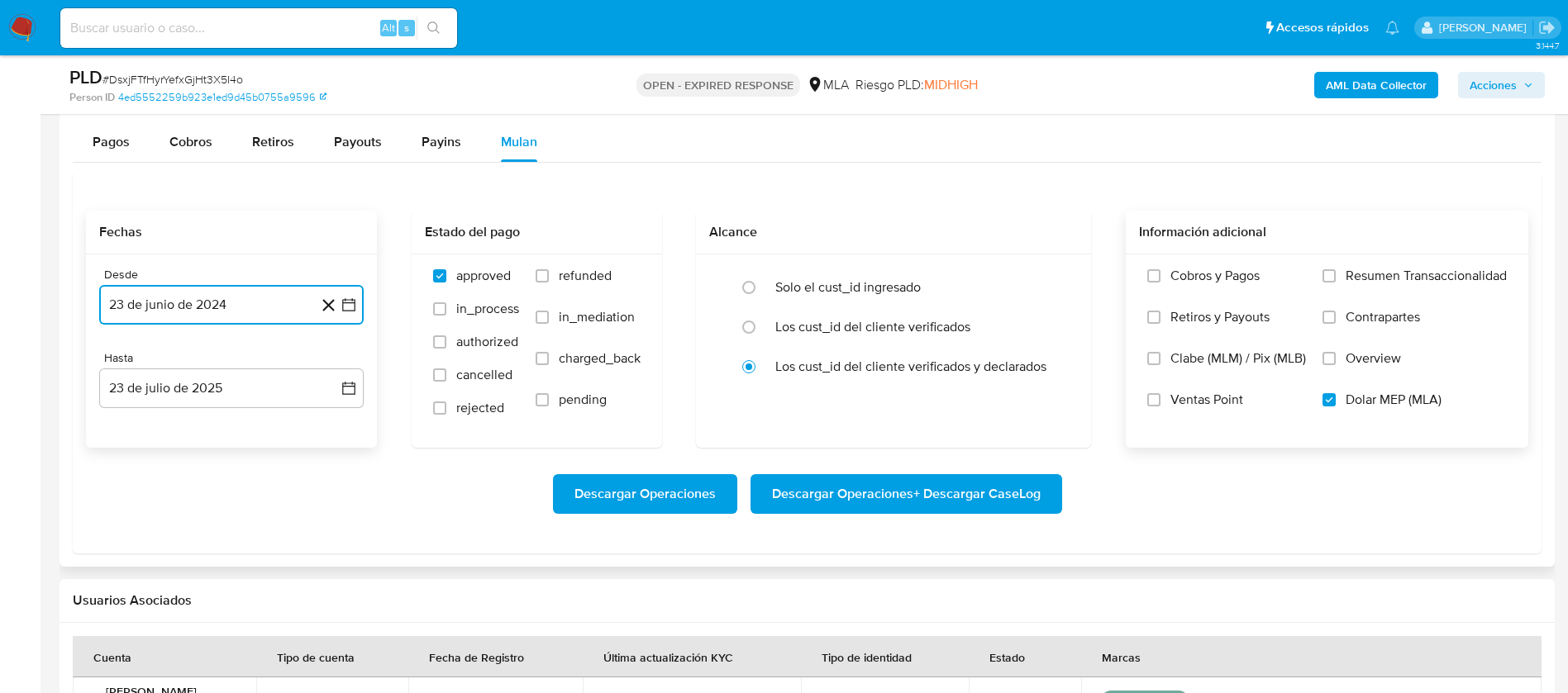 click on "23 de junio de 2024" at bounding box center (231, 305) 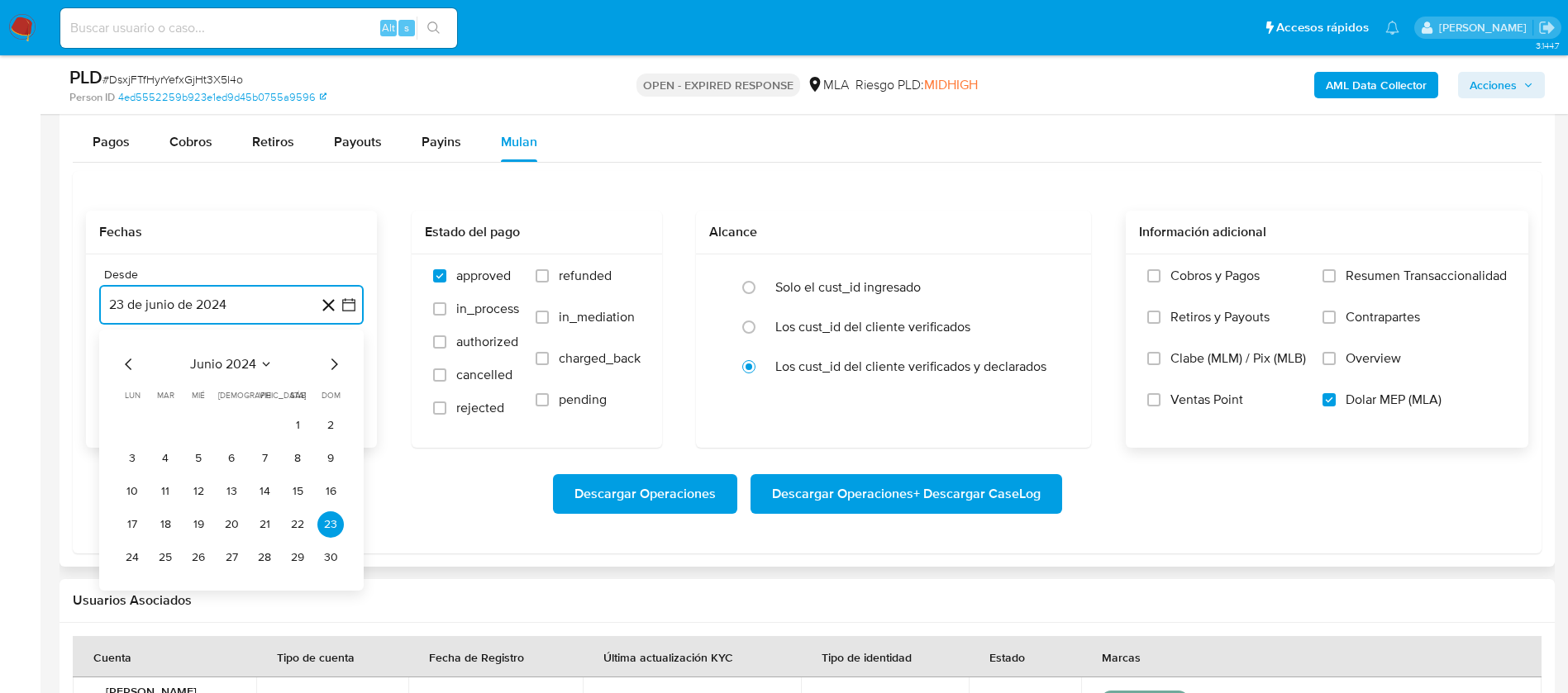 click 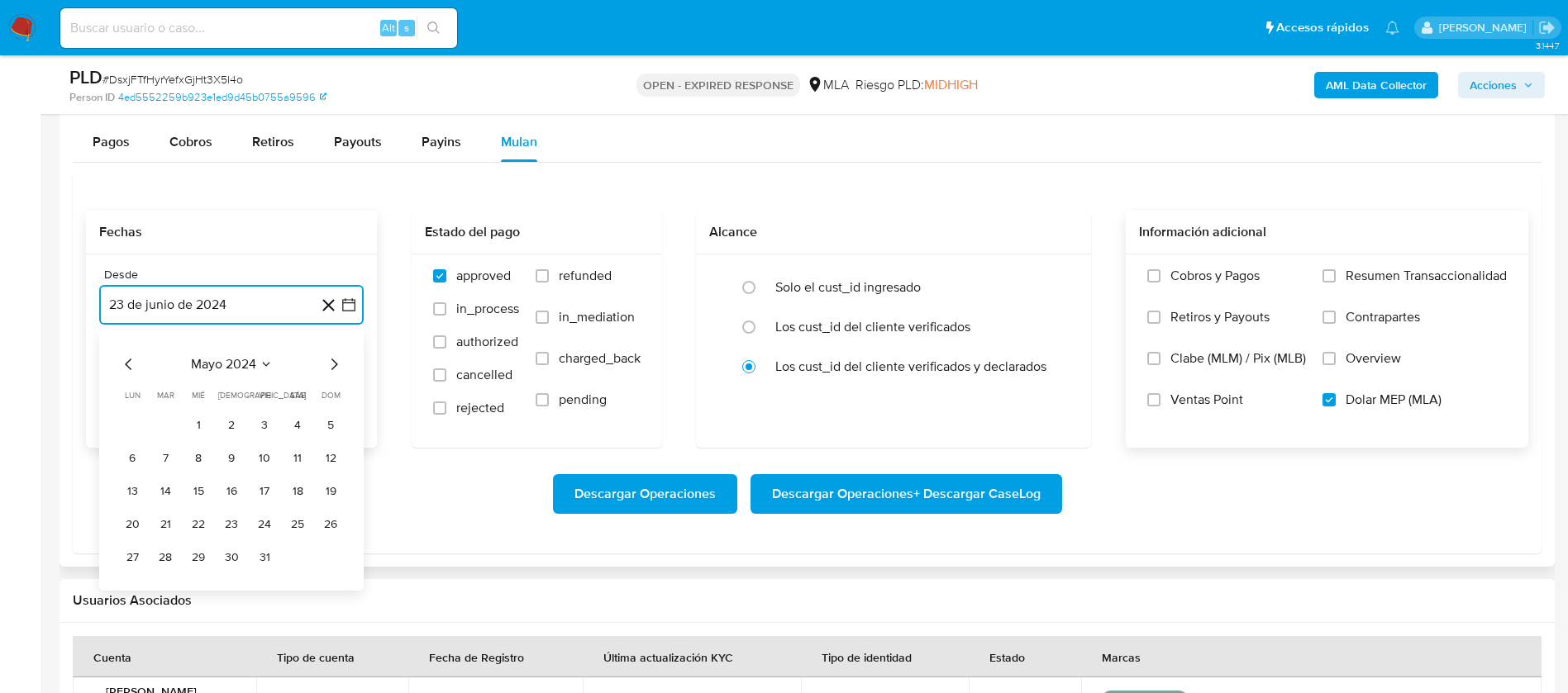 drag, startPoint x: 130, startPoint y: 366, endPoint x: 217, endPoint y: 367, distance: 87.005747 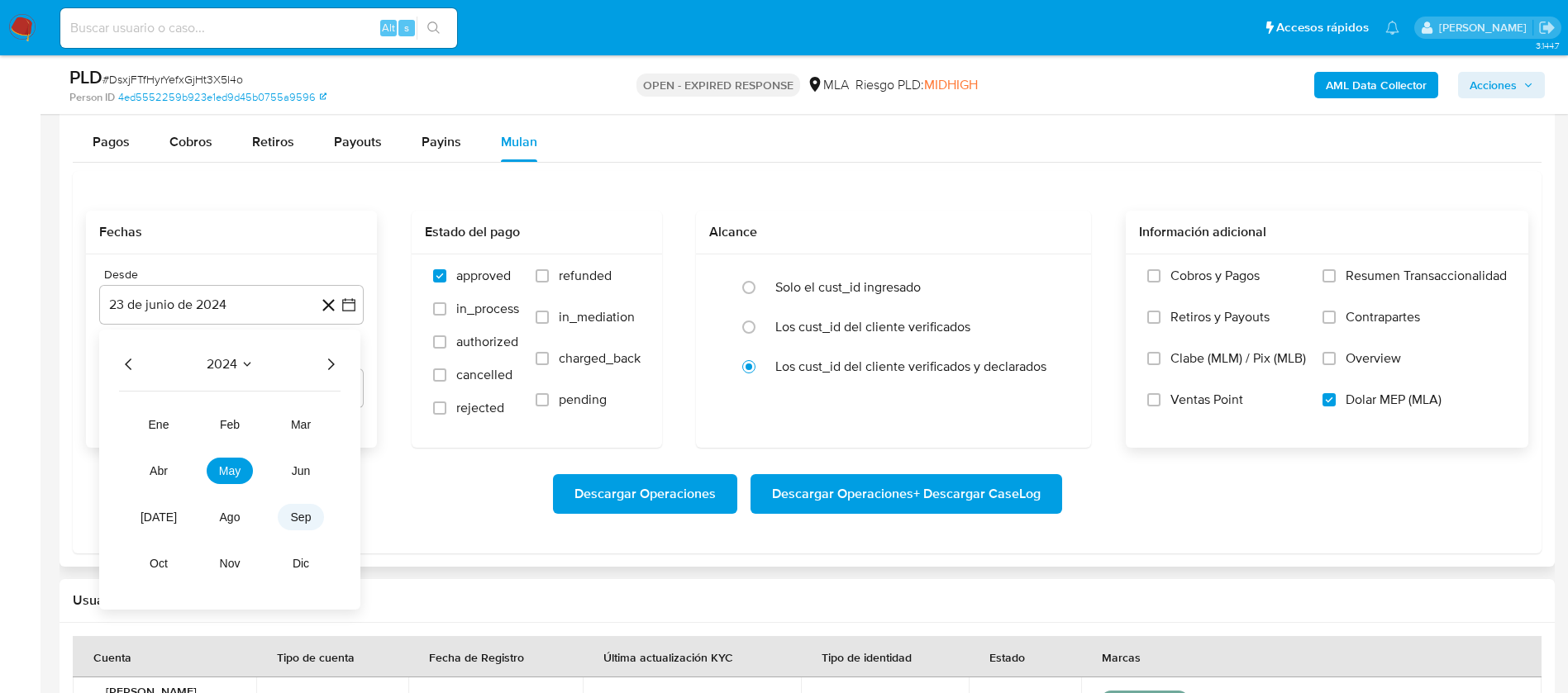 click on "sep" at bounding box center (301, 517) 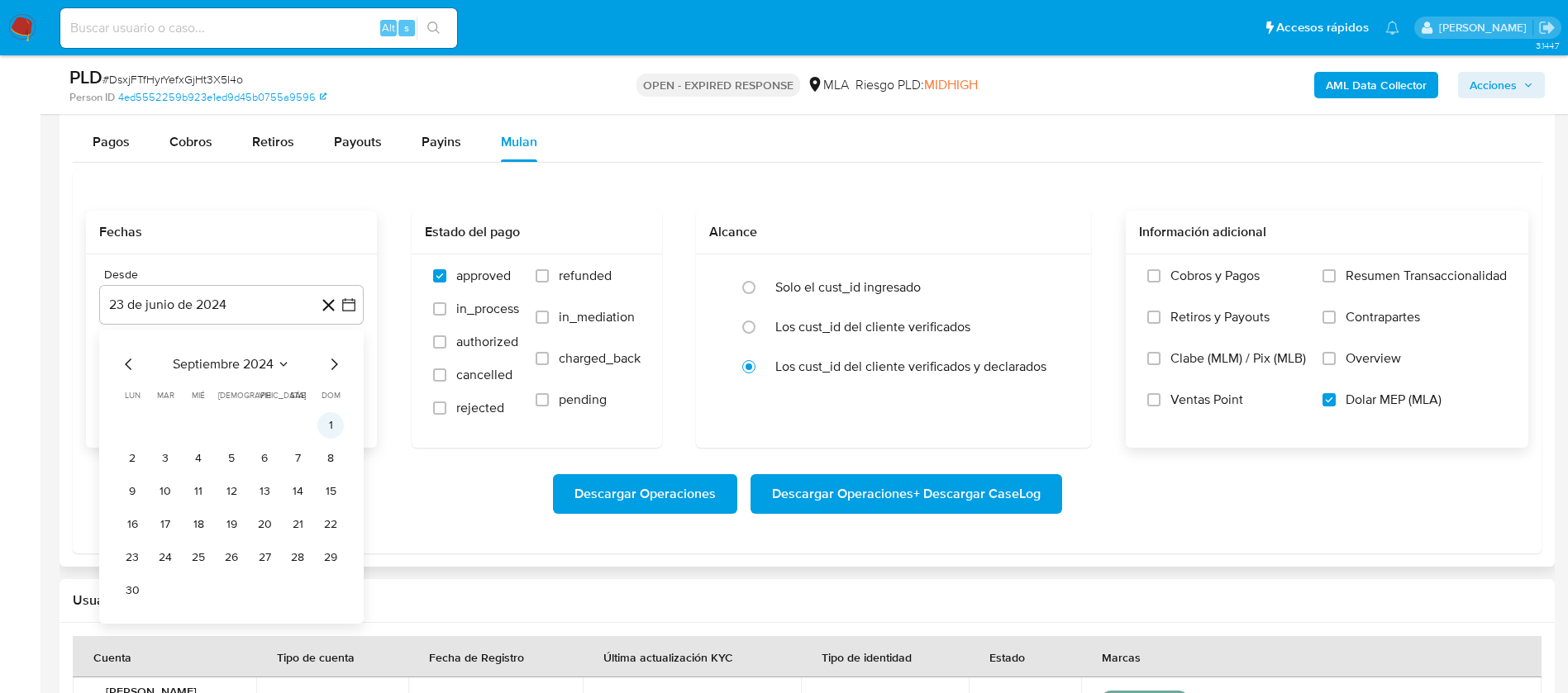 click on "1" at bounding box center [331, 425] 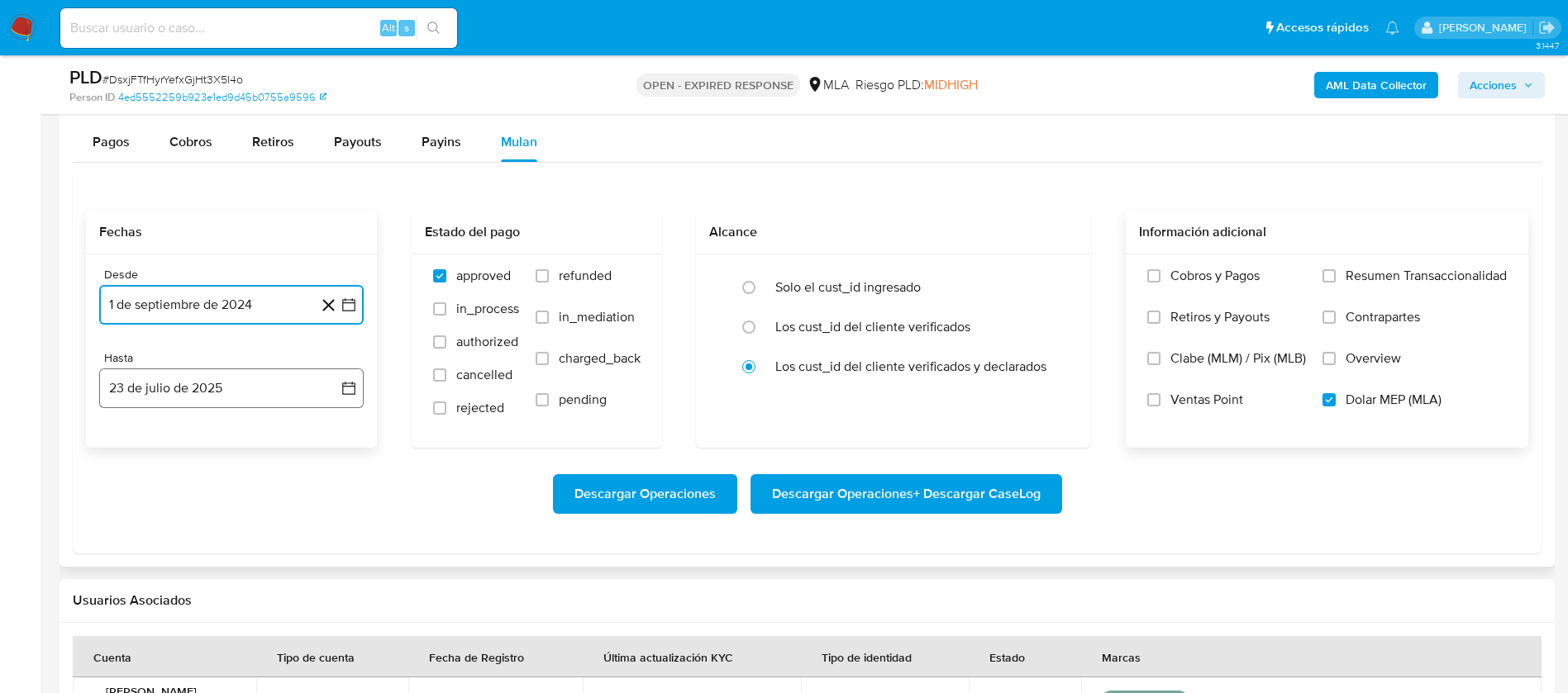 click on "23 de julio de 2025" at bounding box center [231, 388] 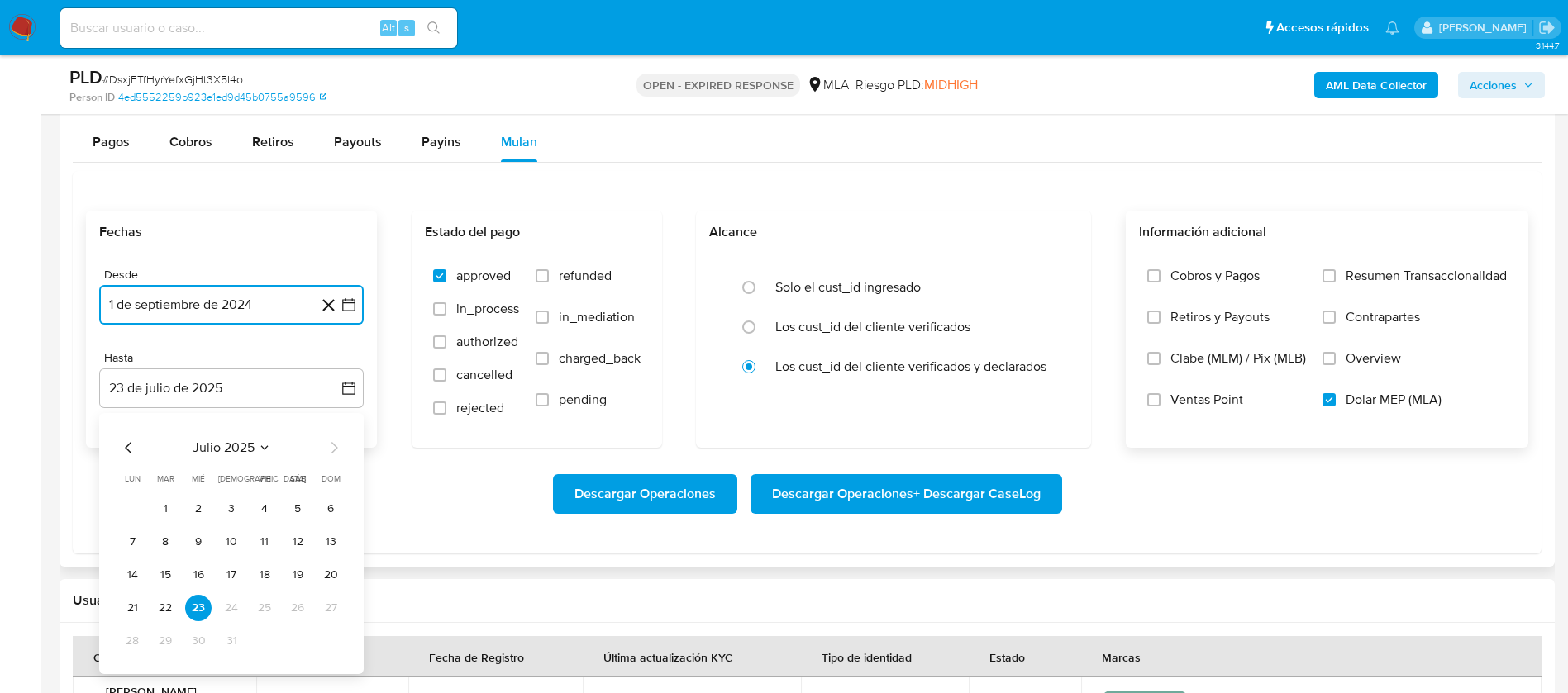 click 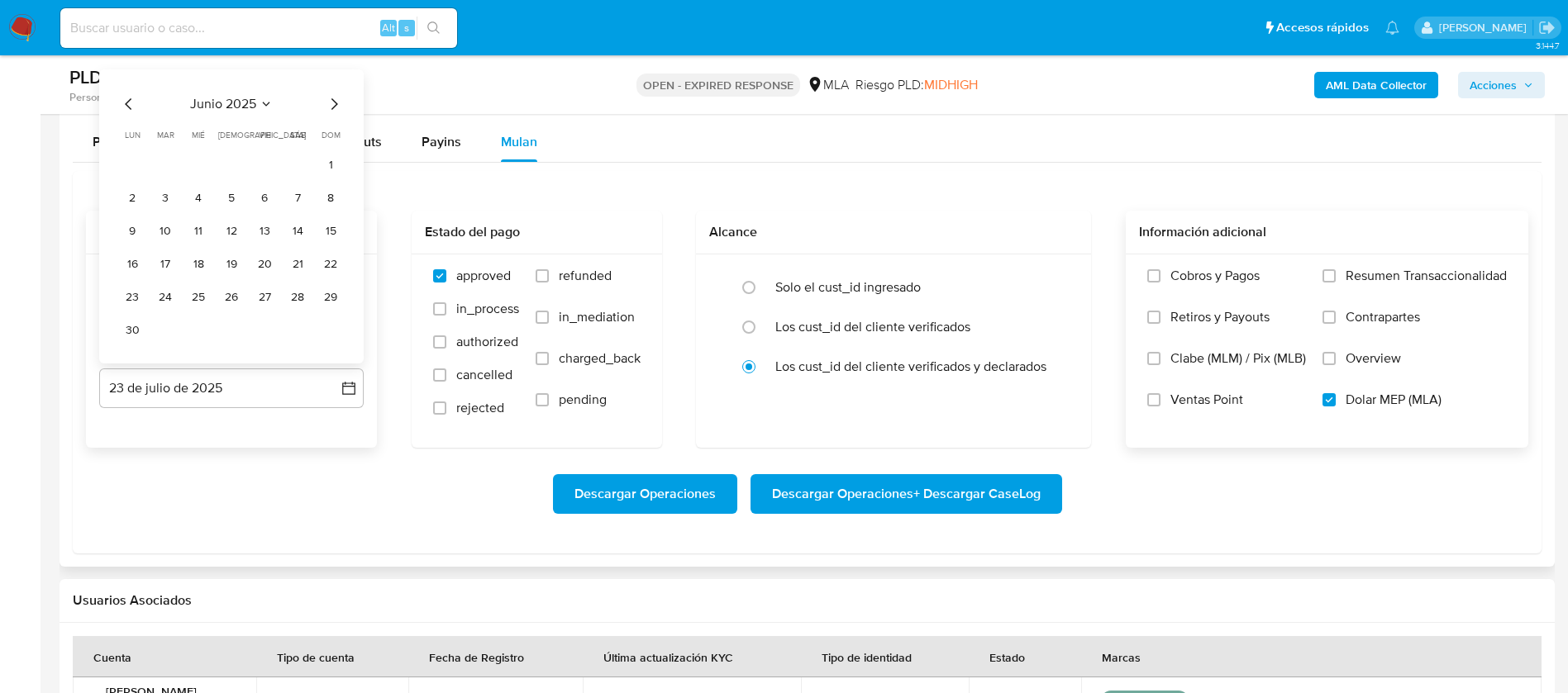 click on "Descargar Operaciones Descargar Operaciones  +   Descargar CaseLog" at bounding box center [807, 494] 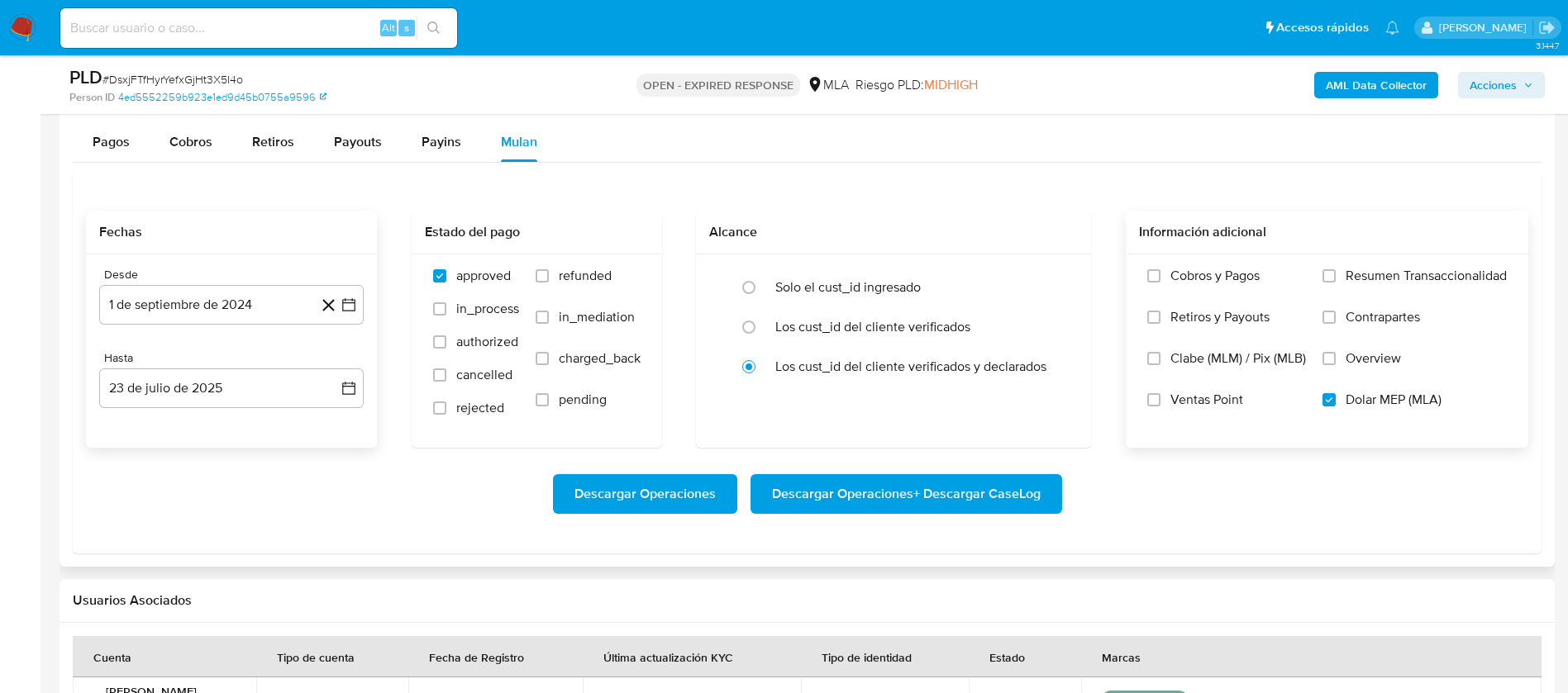click on "Descargar Operaciones Descargar Operaciones  +   Descargar CaseLog" at bounding box center (807, 494) 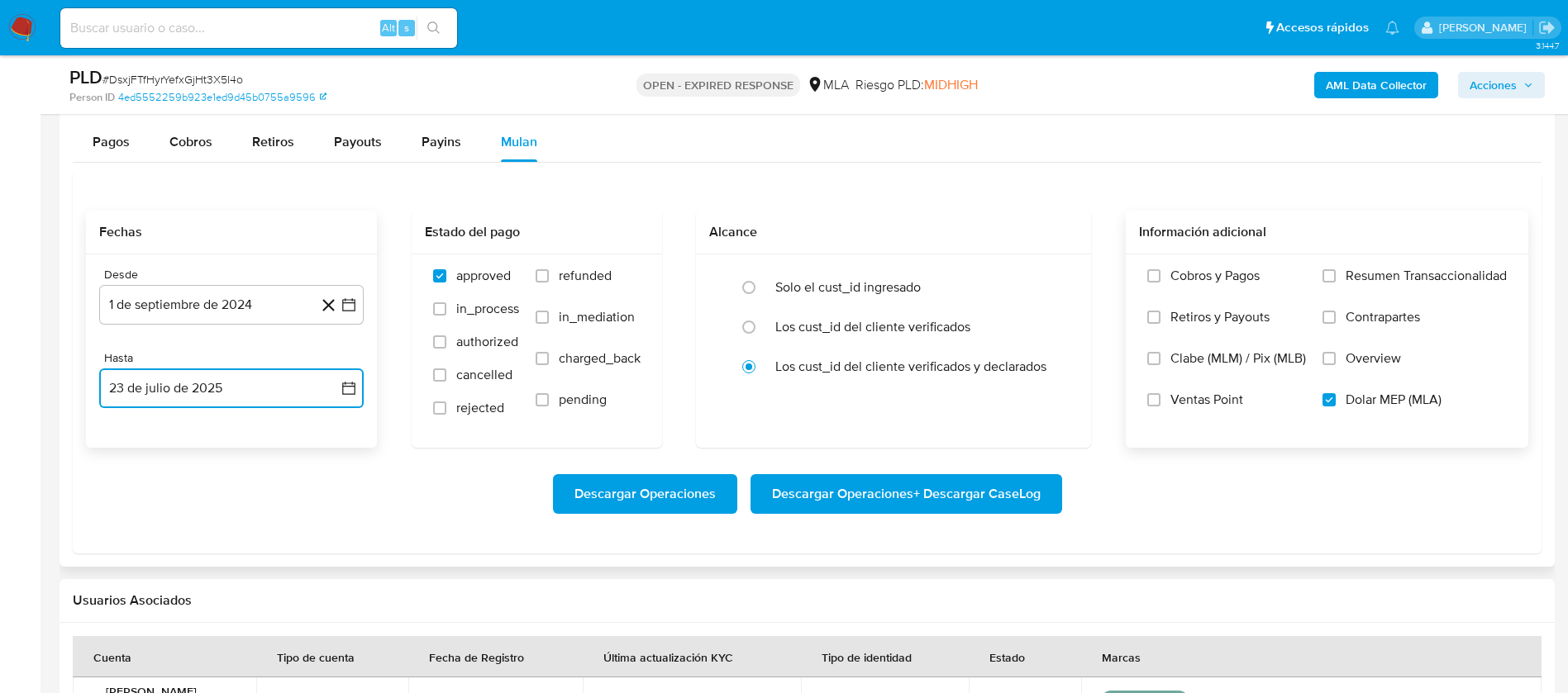 click on "23 de julio de 2025" at bounding box center (231, 388) 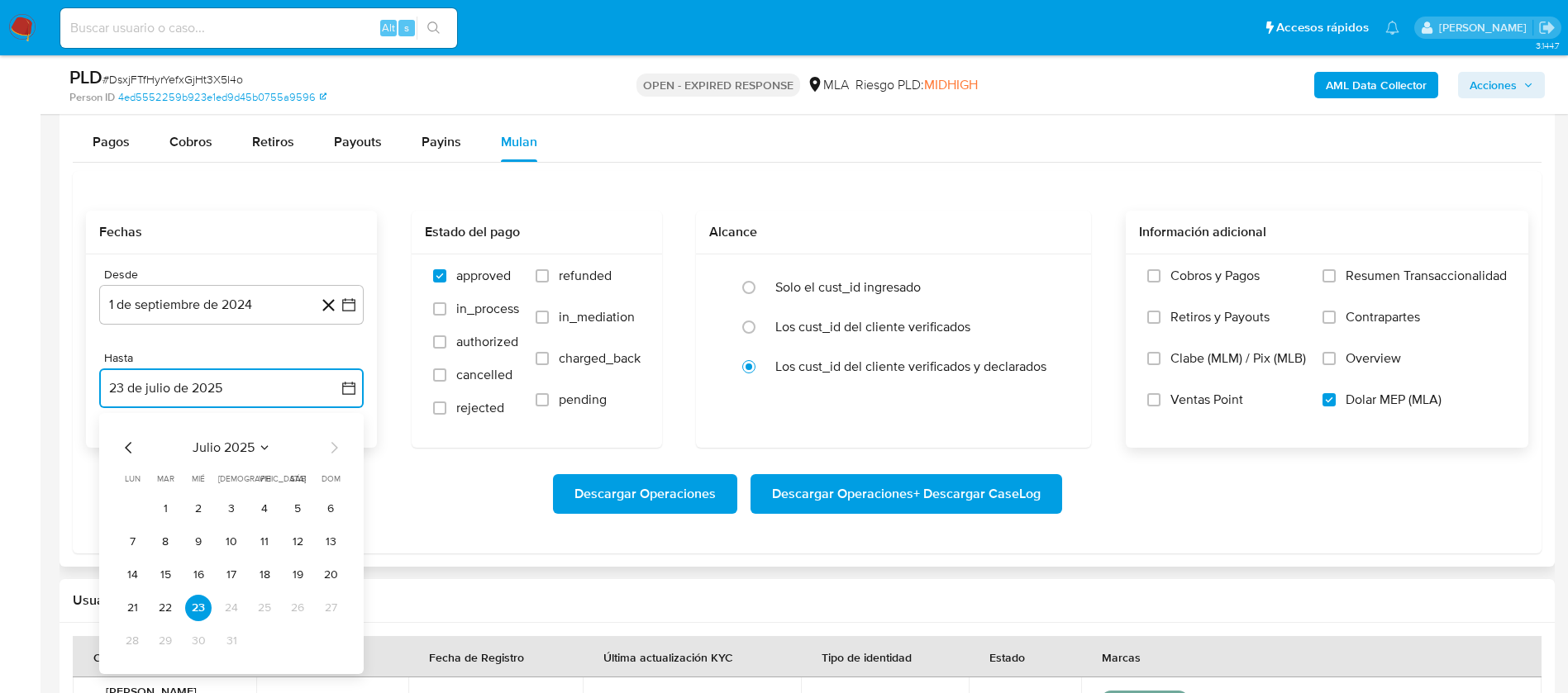 click on "julio 2025" at bounding box center (223, 448) 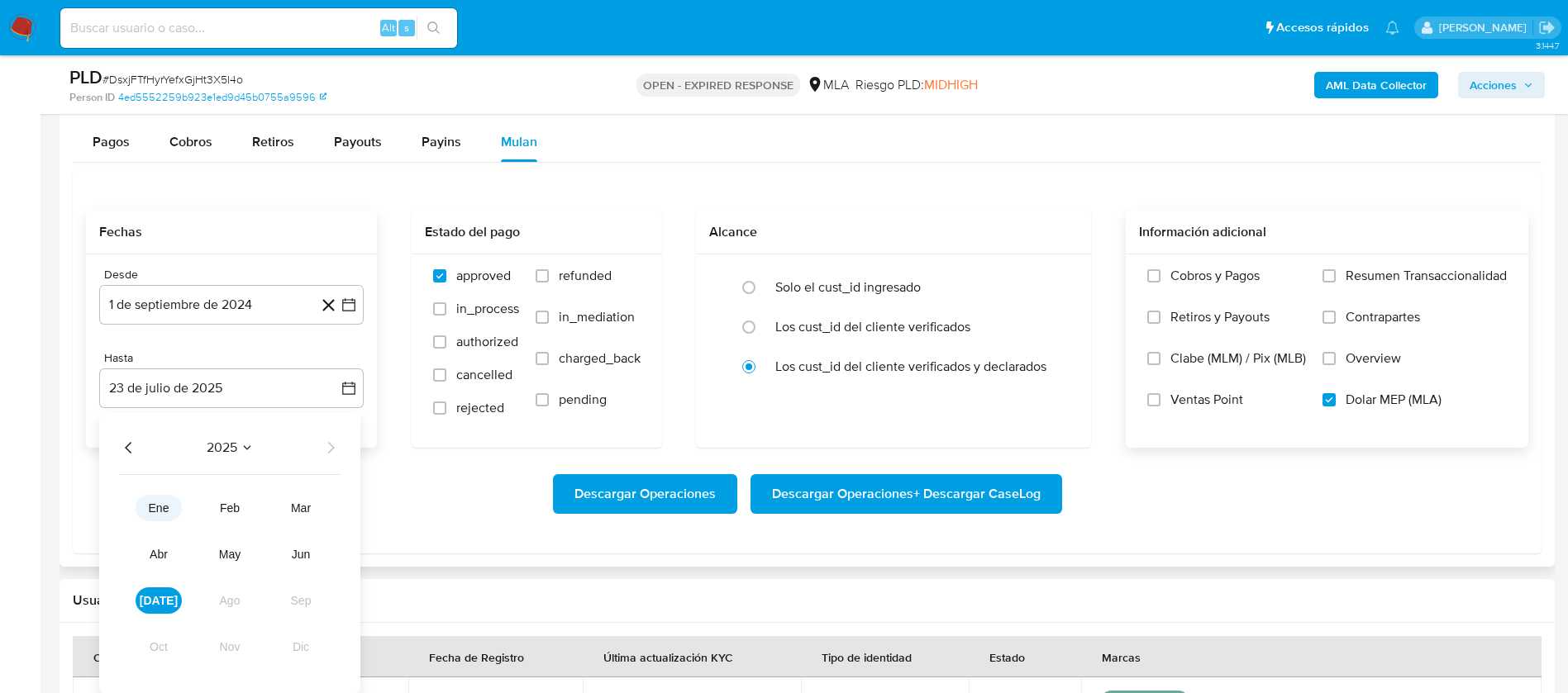 click on "ene" at bounding box center [159, 508] 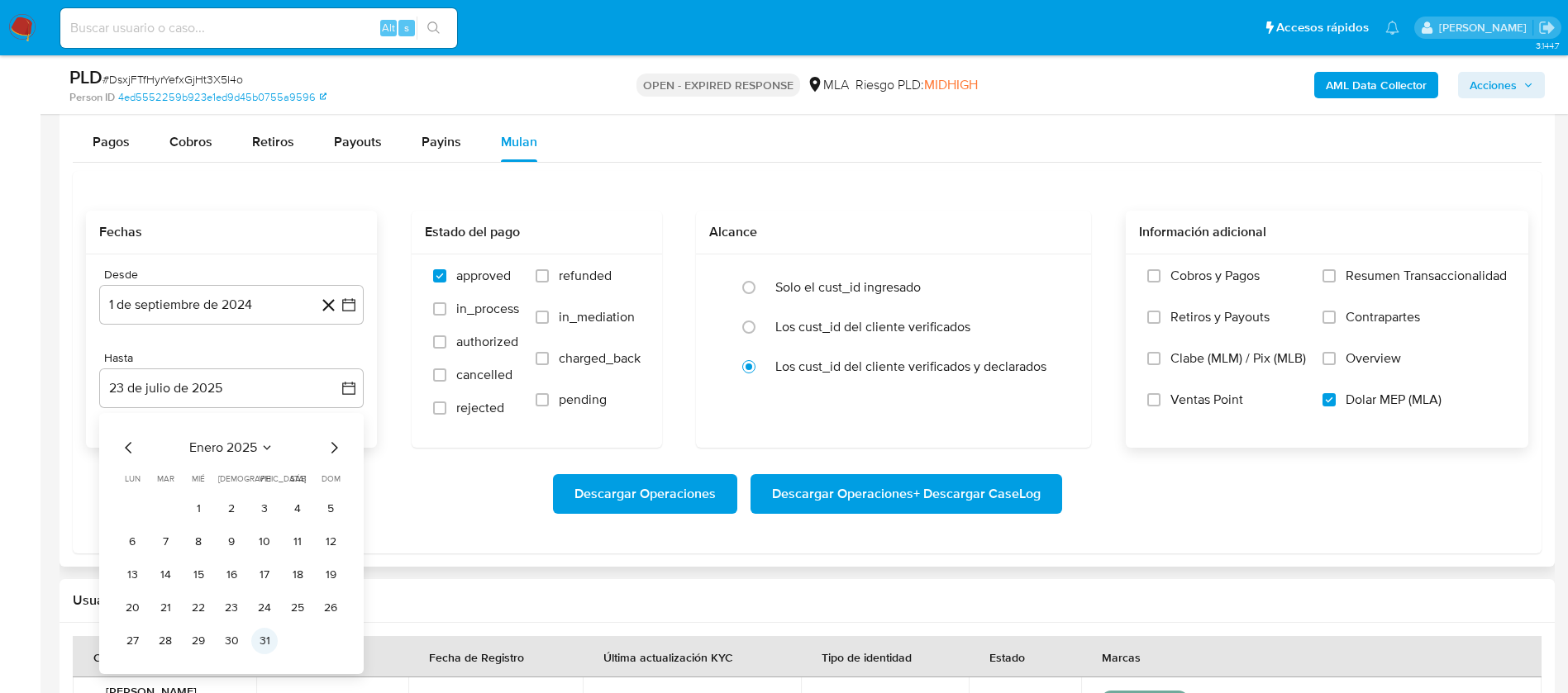 click on "31" at bounding box center [265, 641] 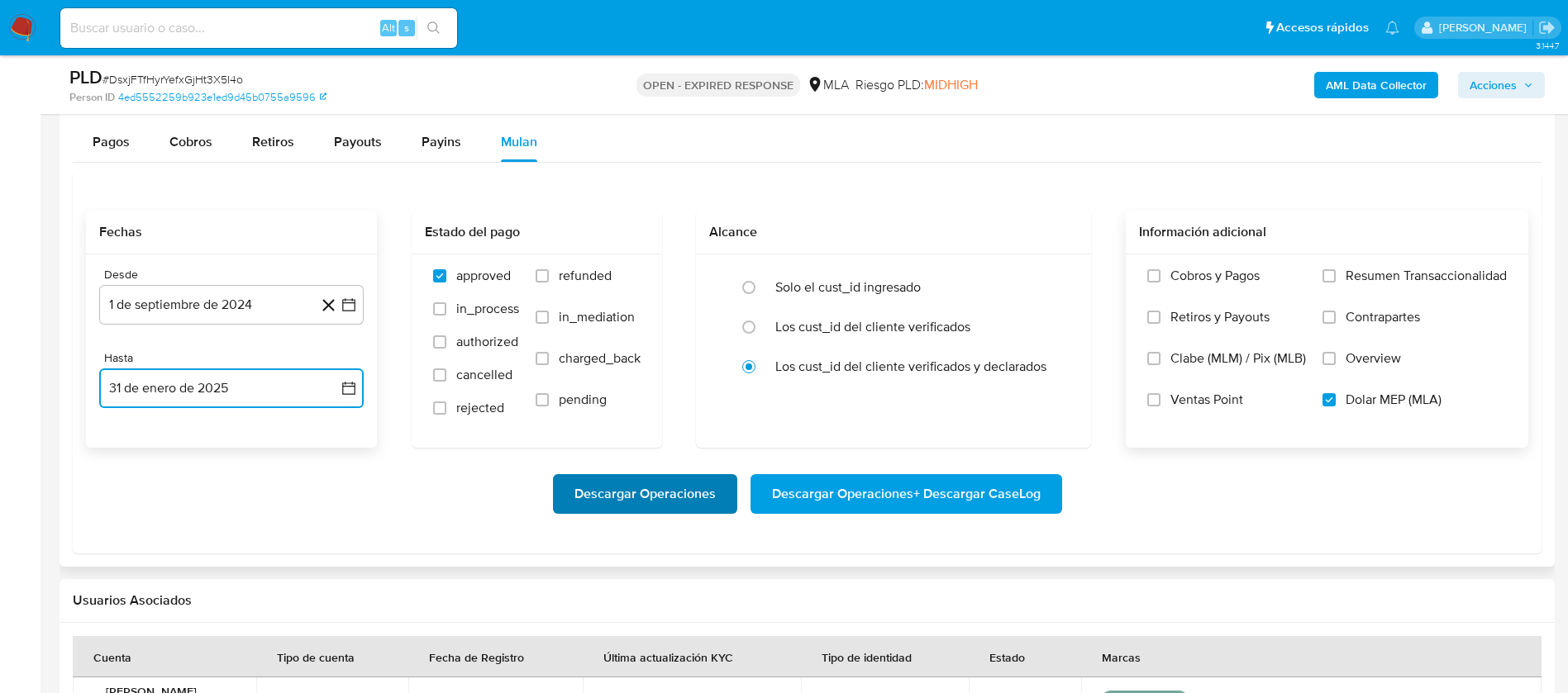 click on "Descargar Operaciones" at bounding box center (645, 494) 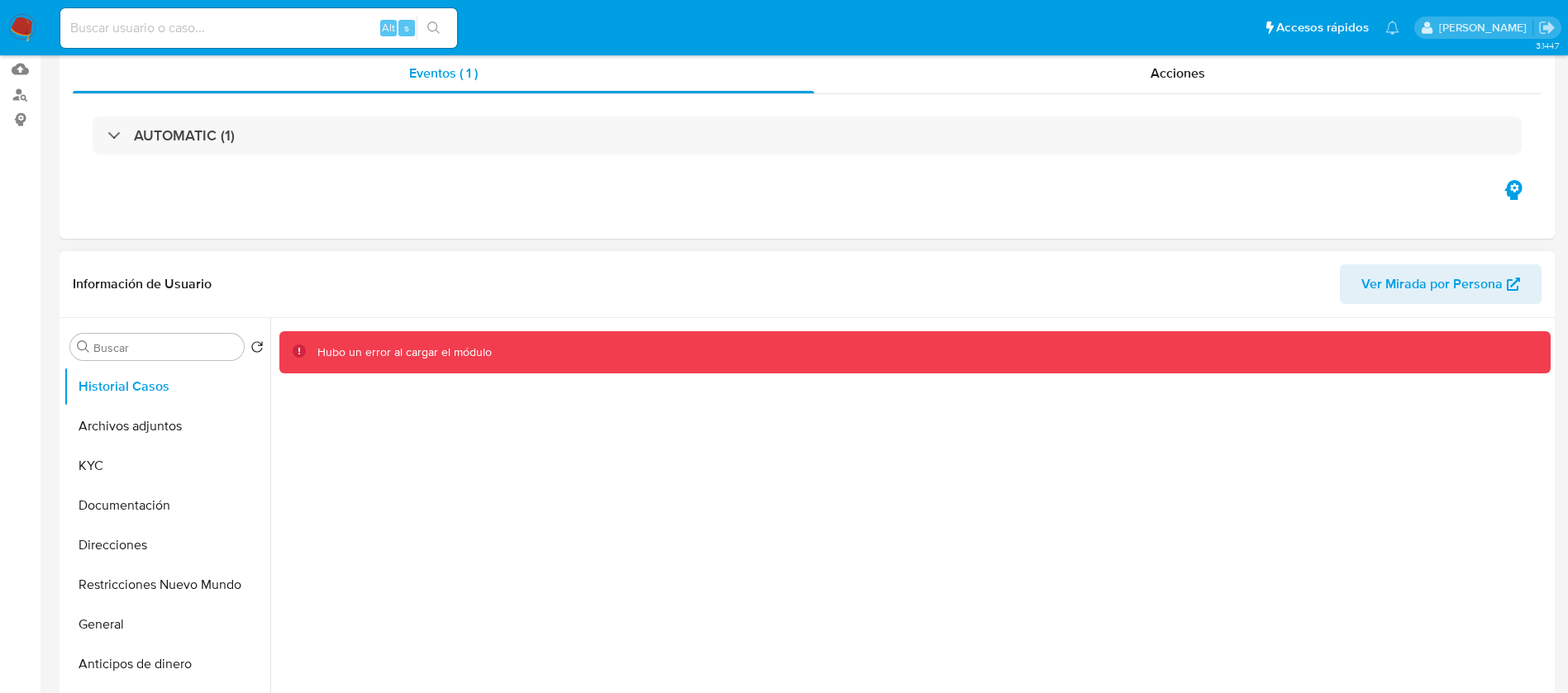 scroll, scrollTop: 0, scrollLeft: 0, axis: both 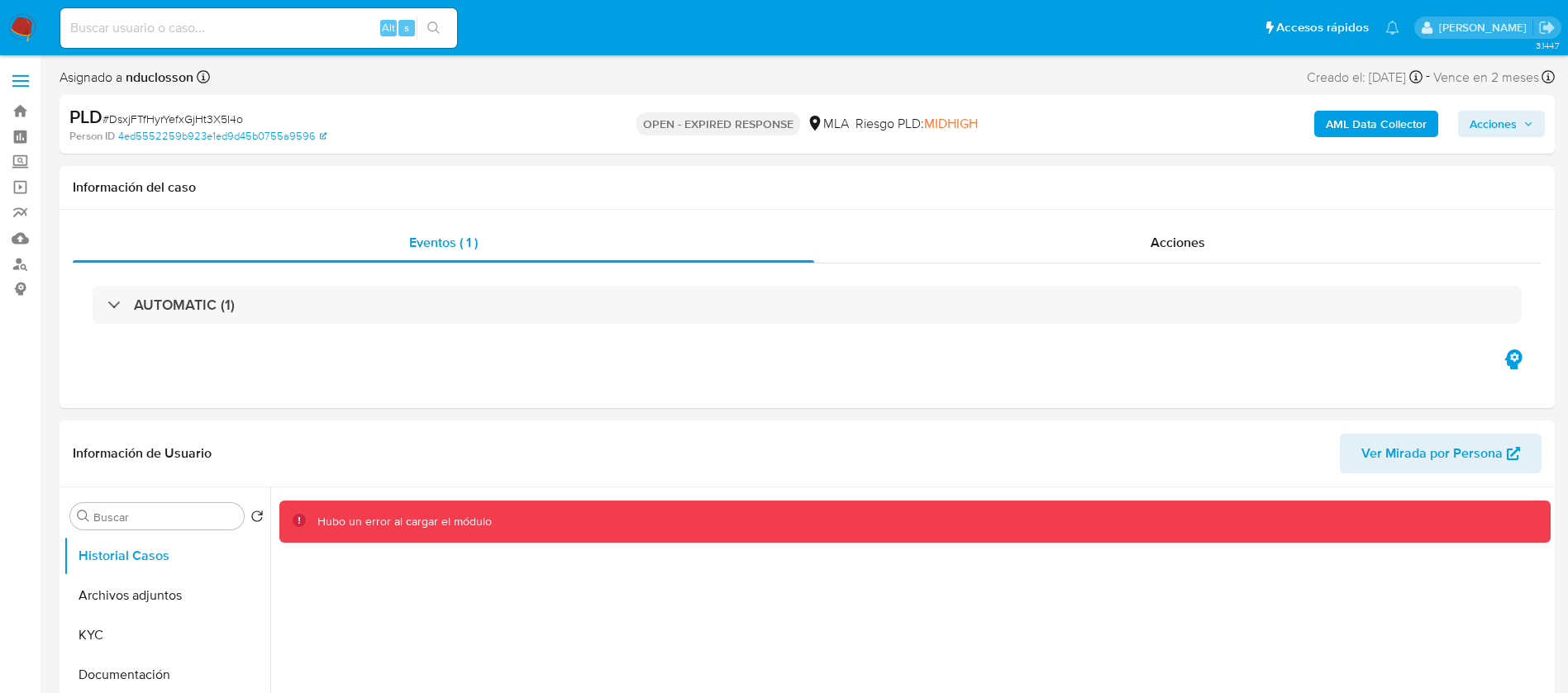 click at bounding box center [259, 28] 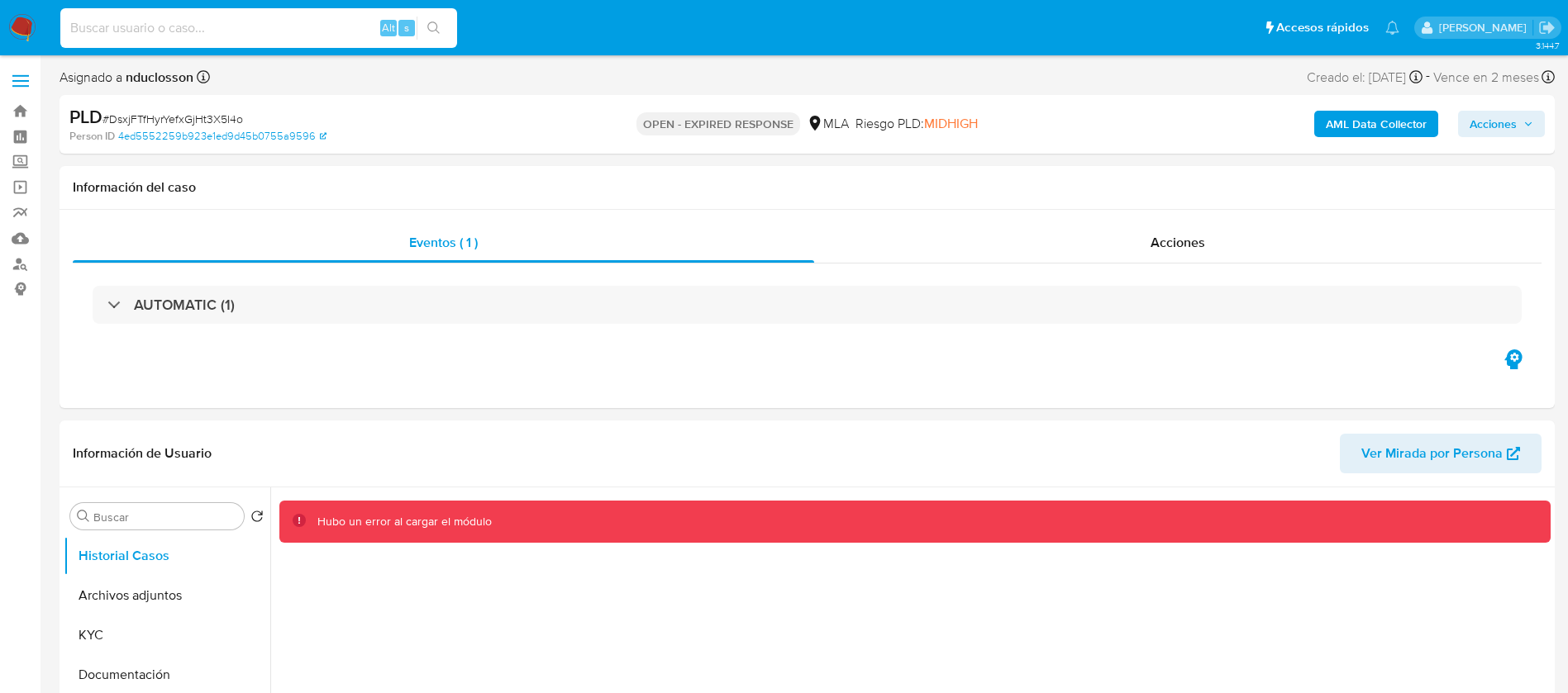 paste on "AXUTHMOjeJlm867hngpvhLzb" 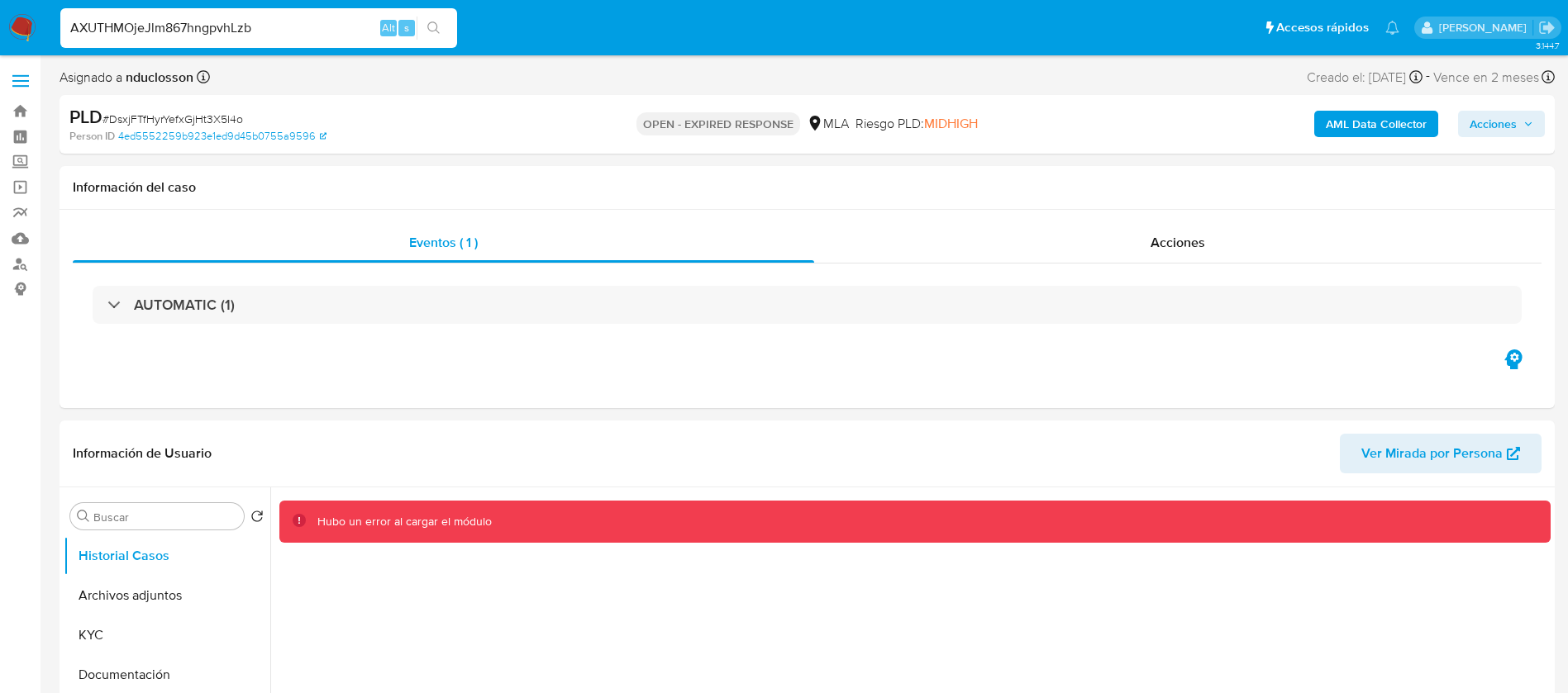 type on "AXUTHMOjeJlm867hngpvhLzb" 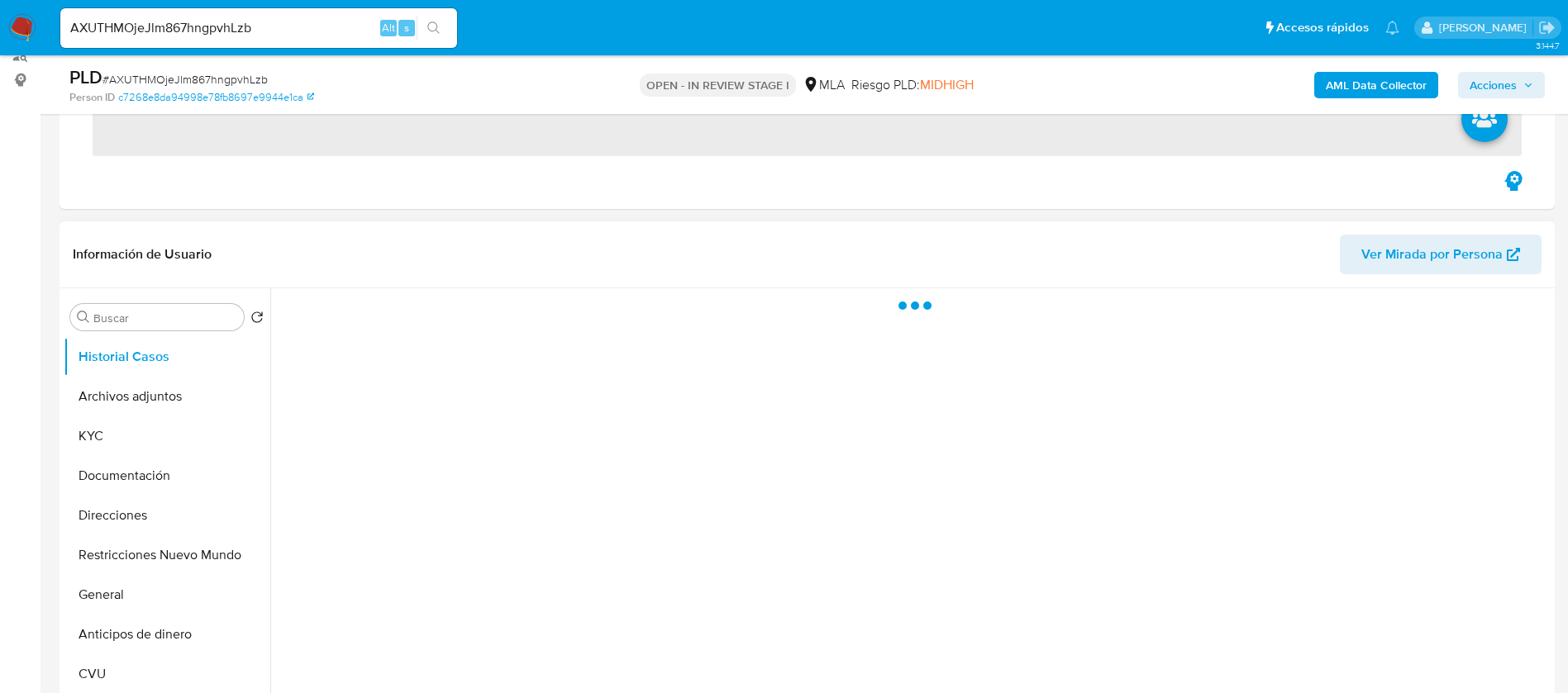 scroll, scrollTop: 248, scrollLeft: 0, axis: vertical 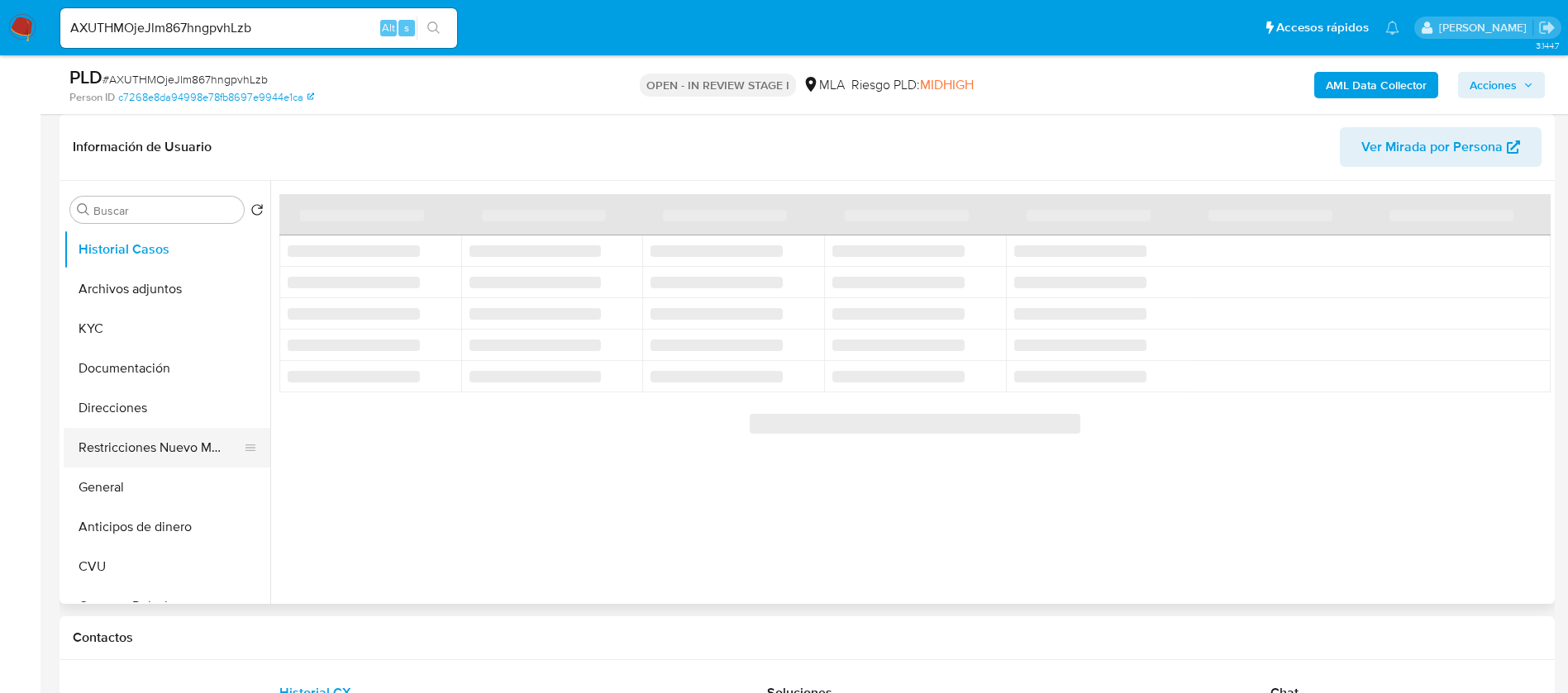 click on "Restricciones Nuevo Mundo" at bounding box center (160, 448) 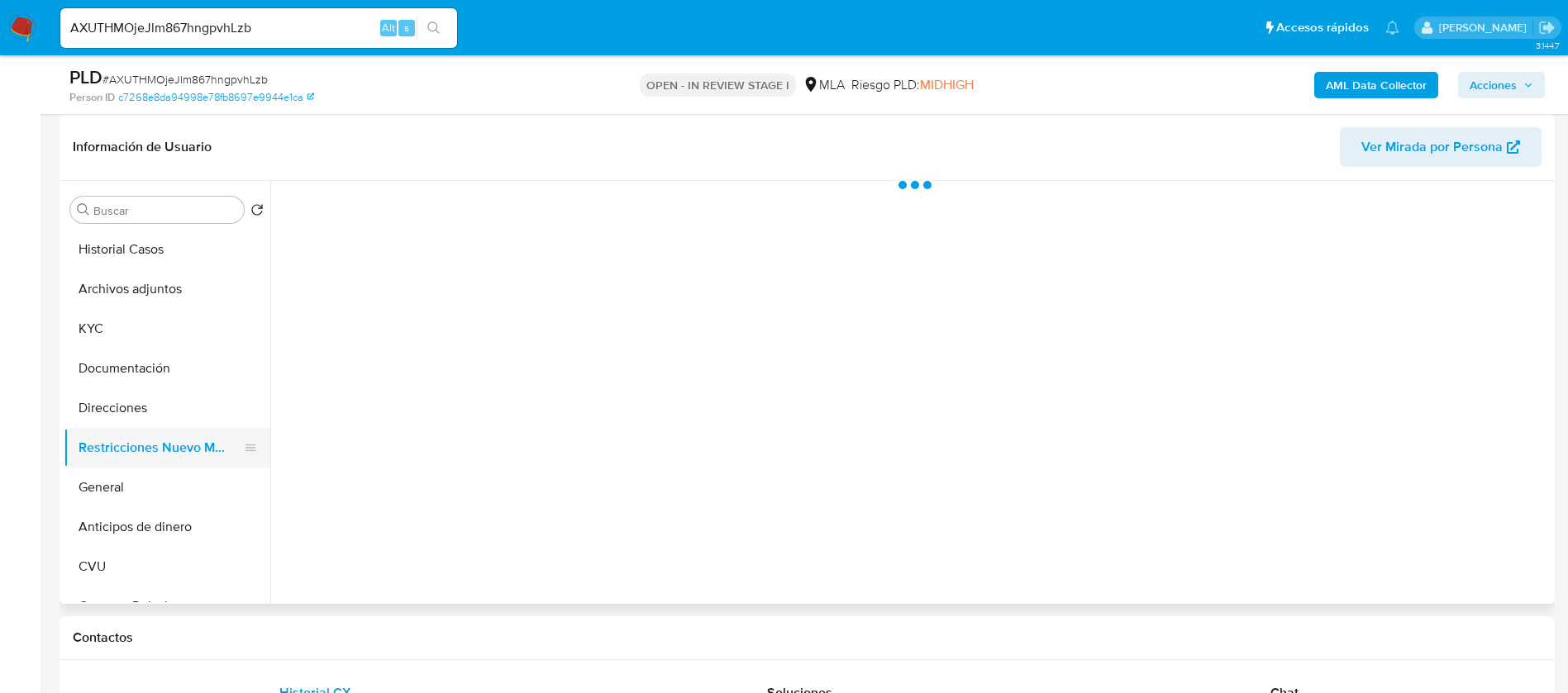 select on "10" 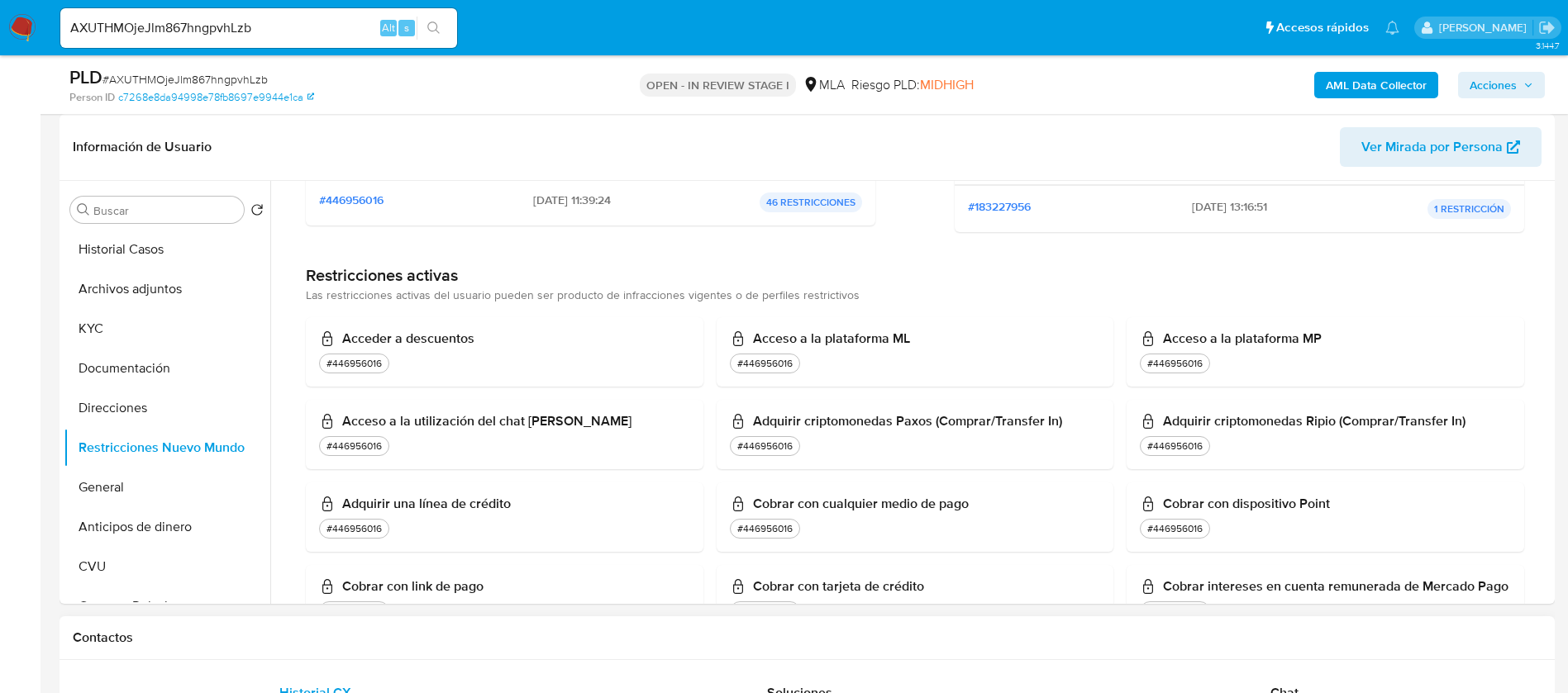 scroll, scrollTop: 248, scrollLeft: 0, axis: vertical 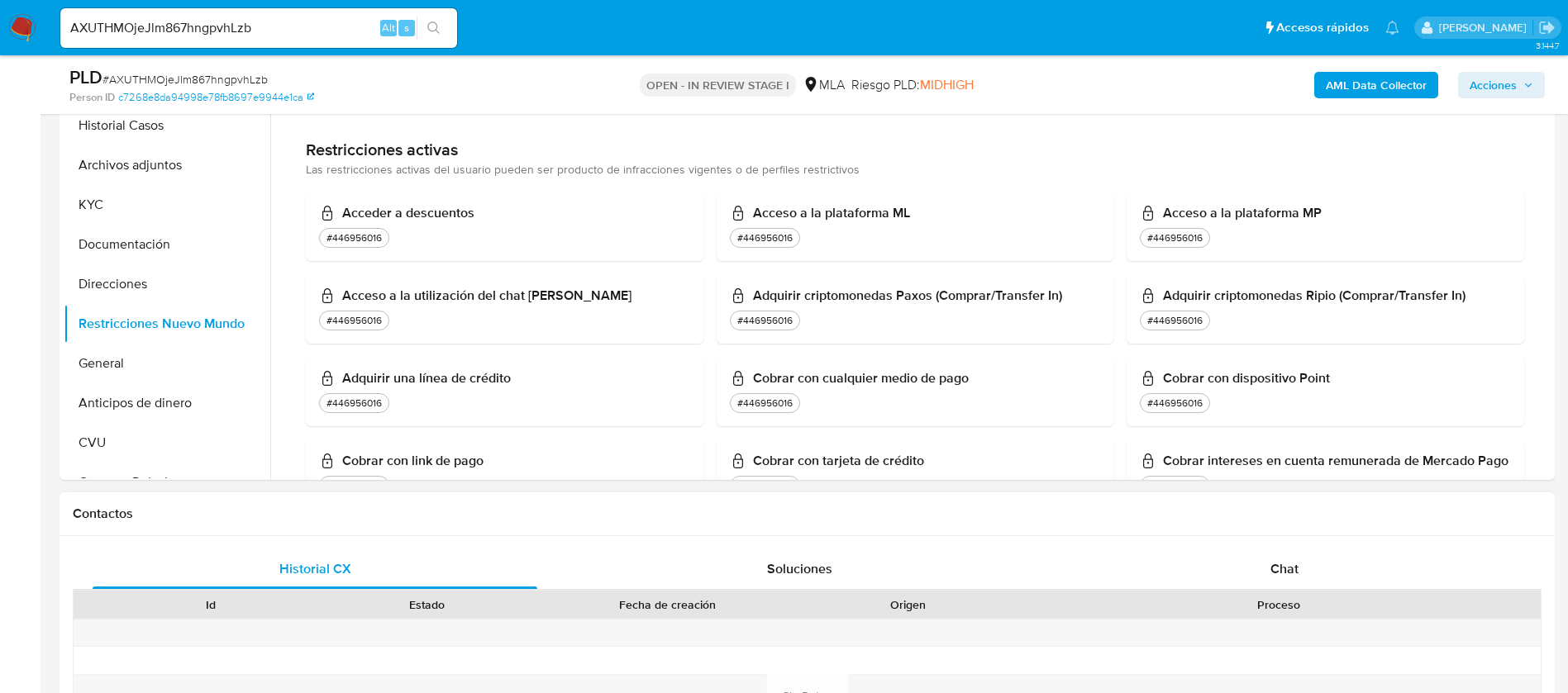 click on "Proceso" at bounding box center (1279, 605) 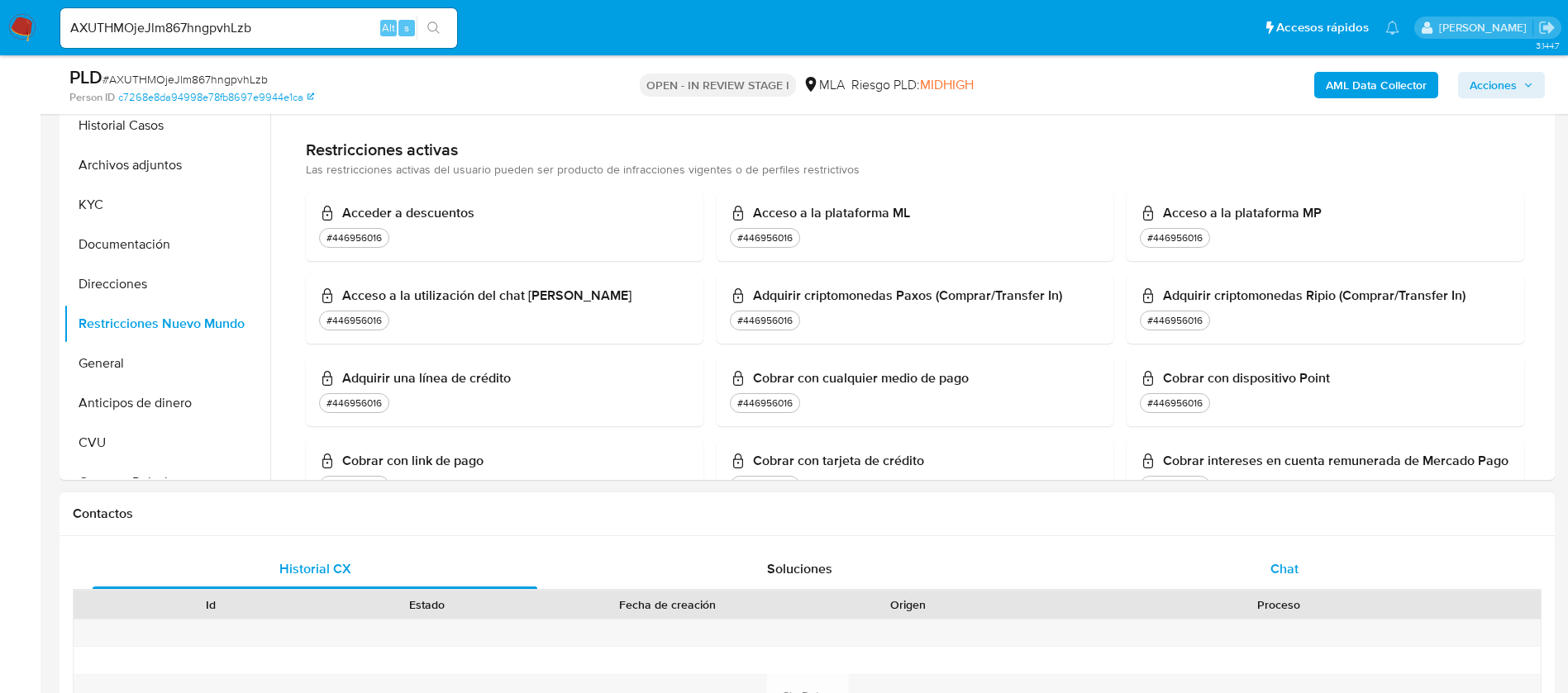 click on "Chat" at bounding box center (1284, 569) 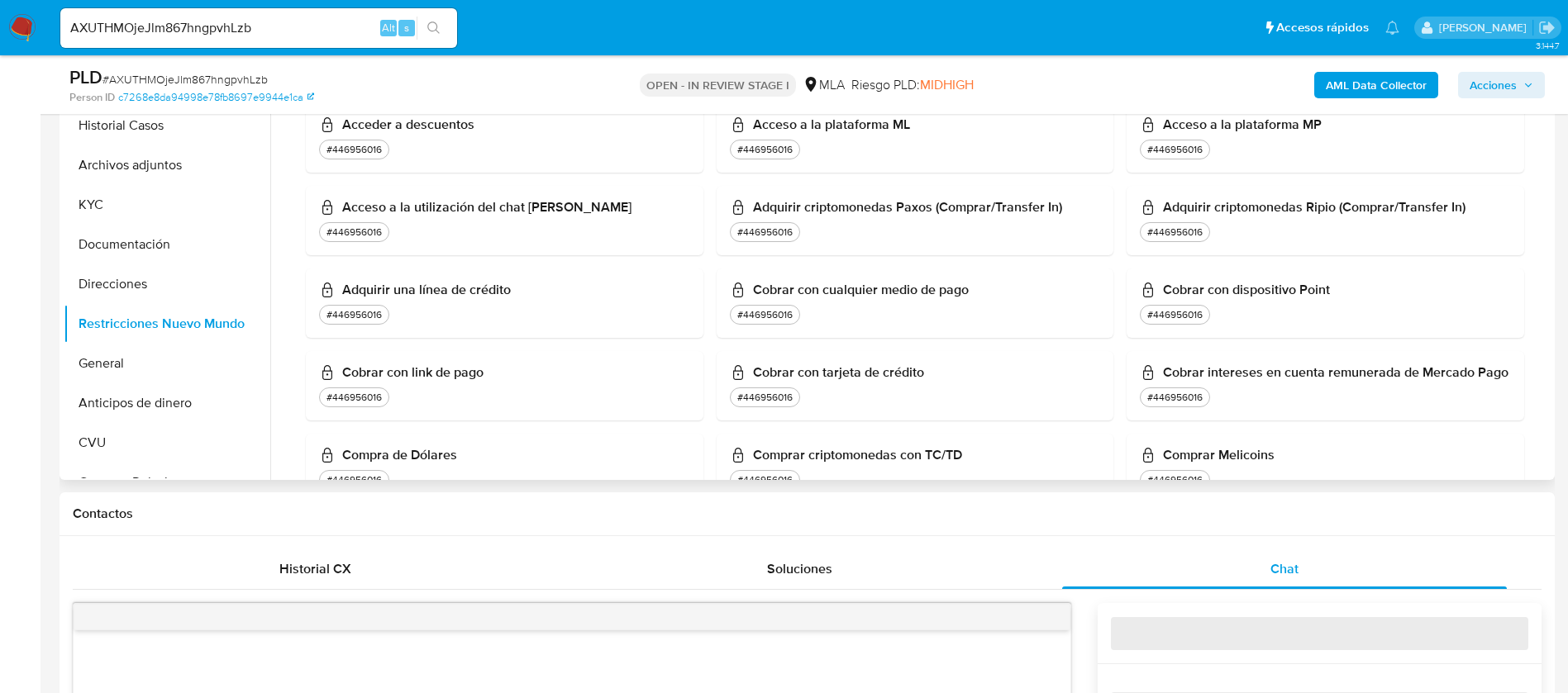 scroll, scrollTop: 496, scrollLeft: 0, axis: vertical 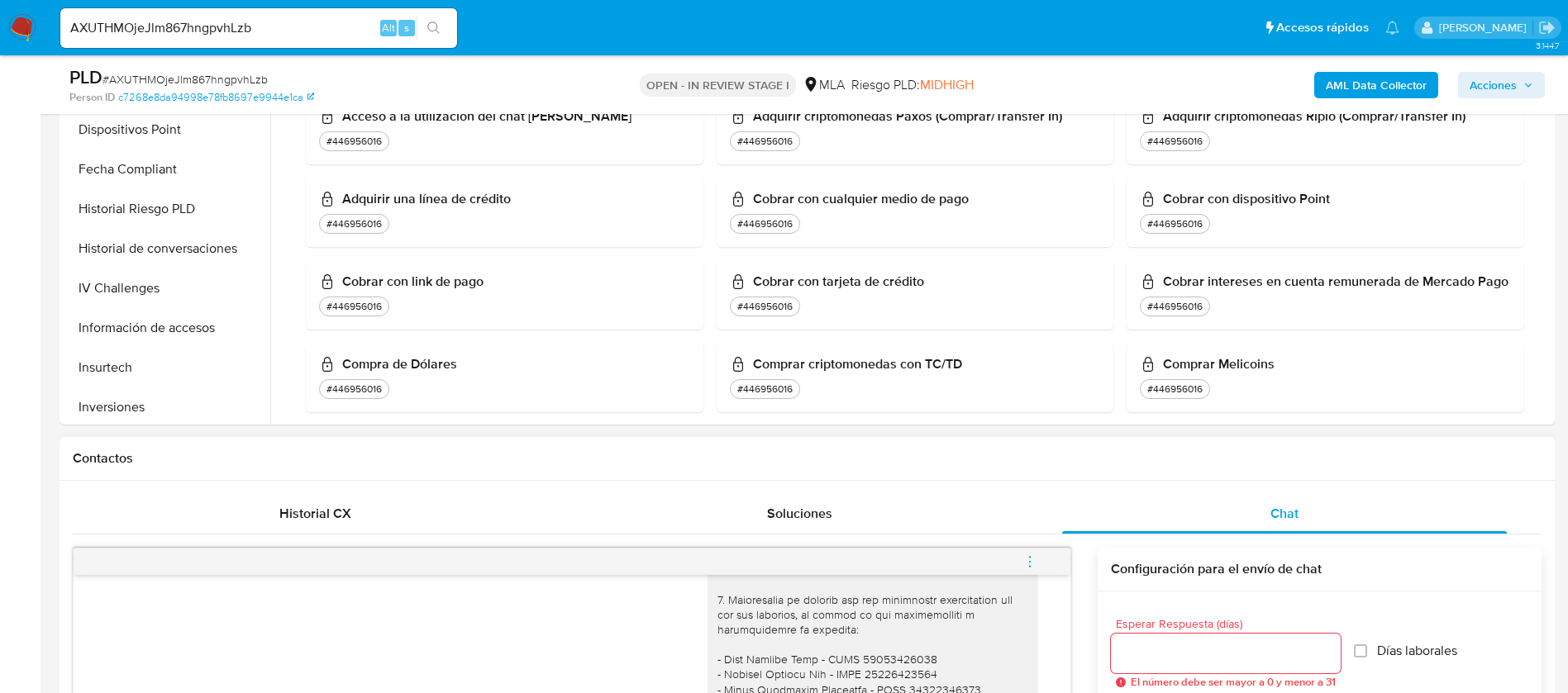 drag, startPoint x: 317, startPoint y: 496, endPoint x: 326, endPoint y: 488, distance: 12.0416 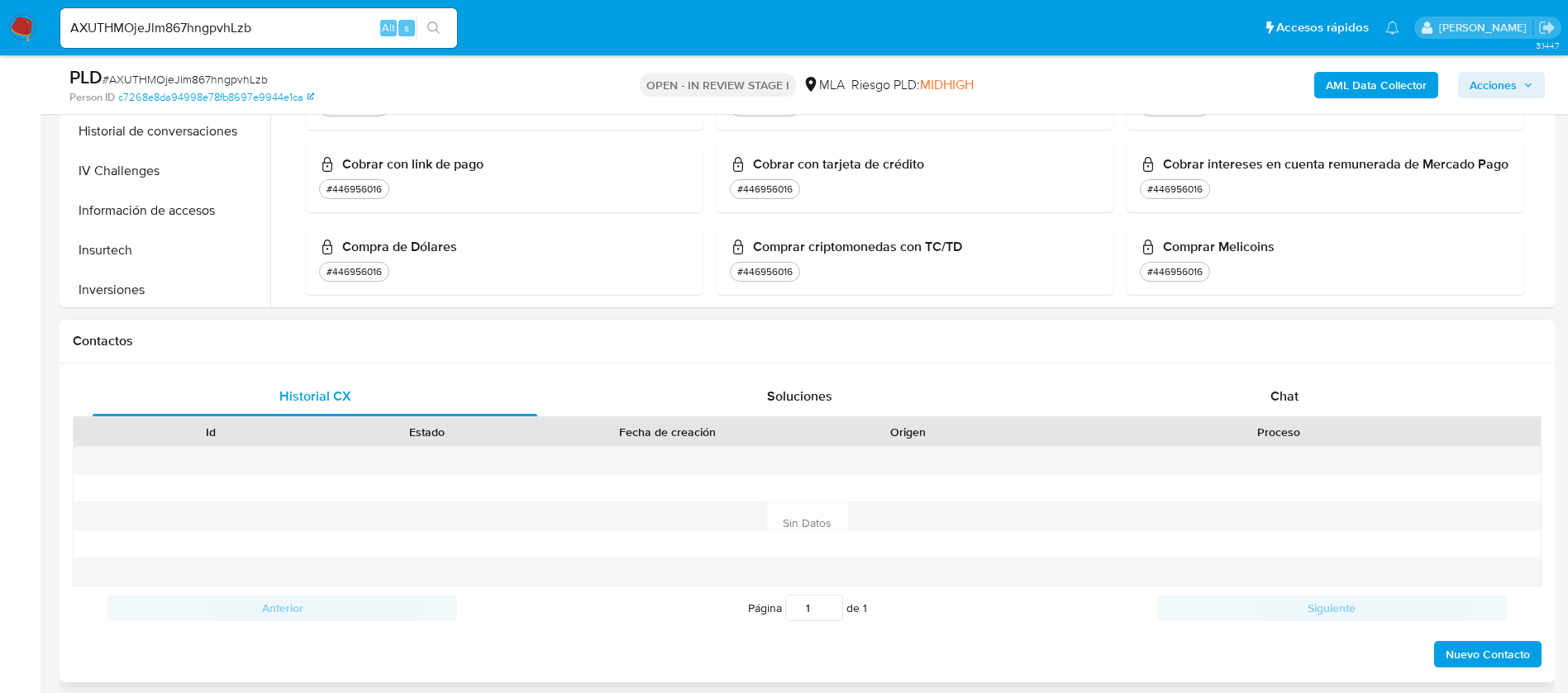 scroll, scrollTop: 675, scrollLeft: 0, axis: vertical 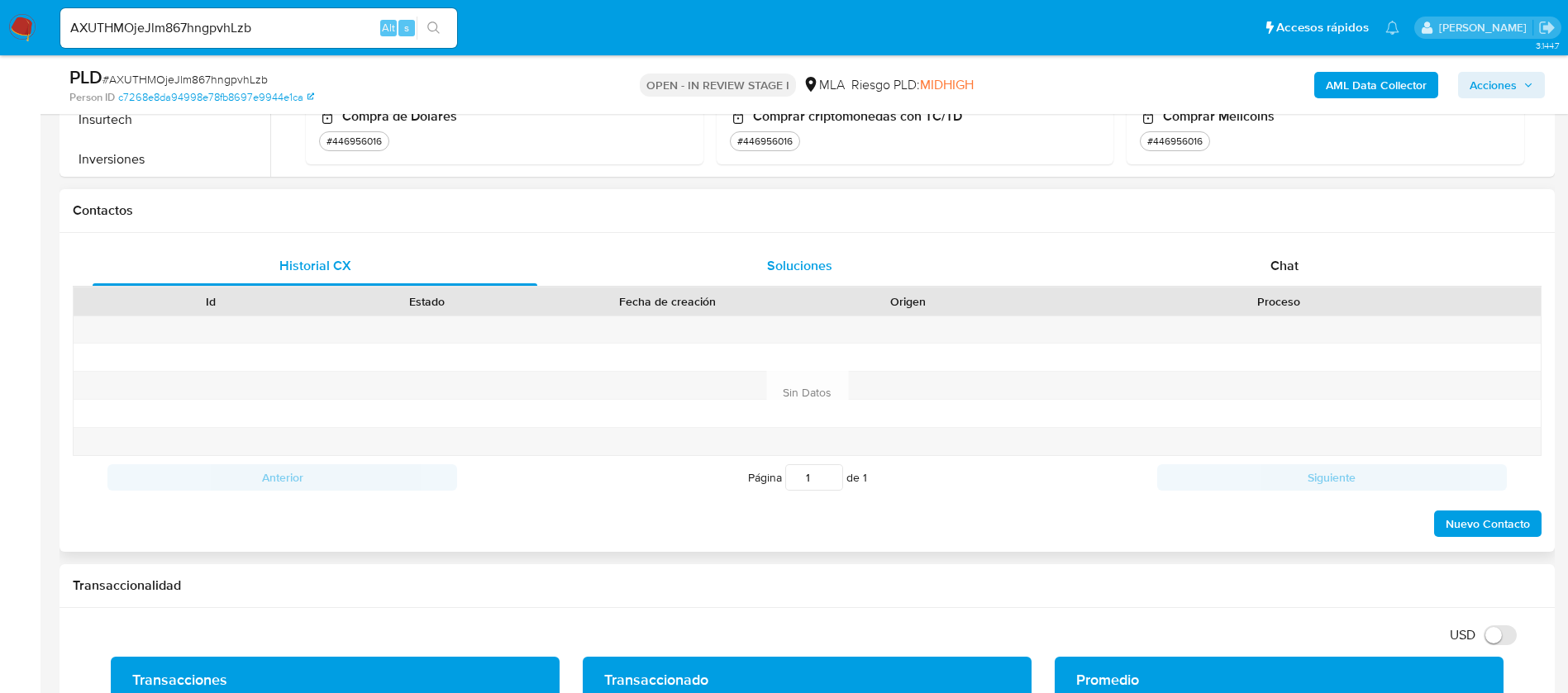 click on "Soluciones" at bounding box center (799, 266) 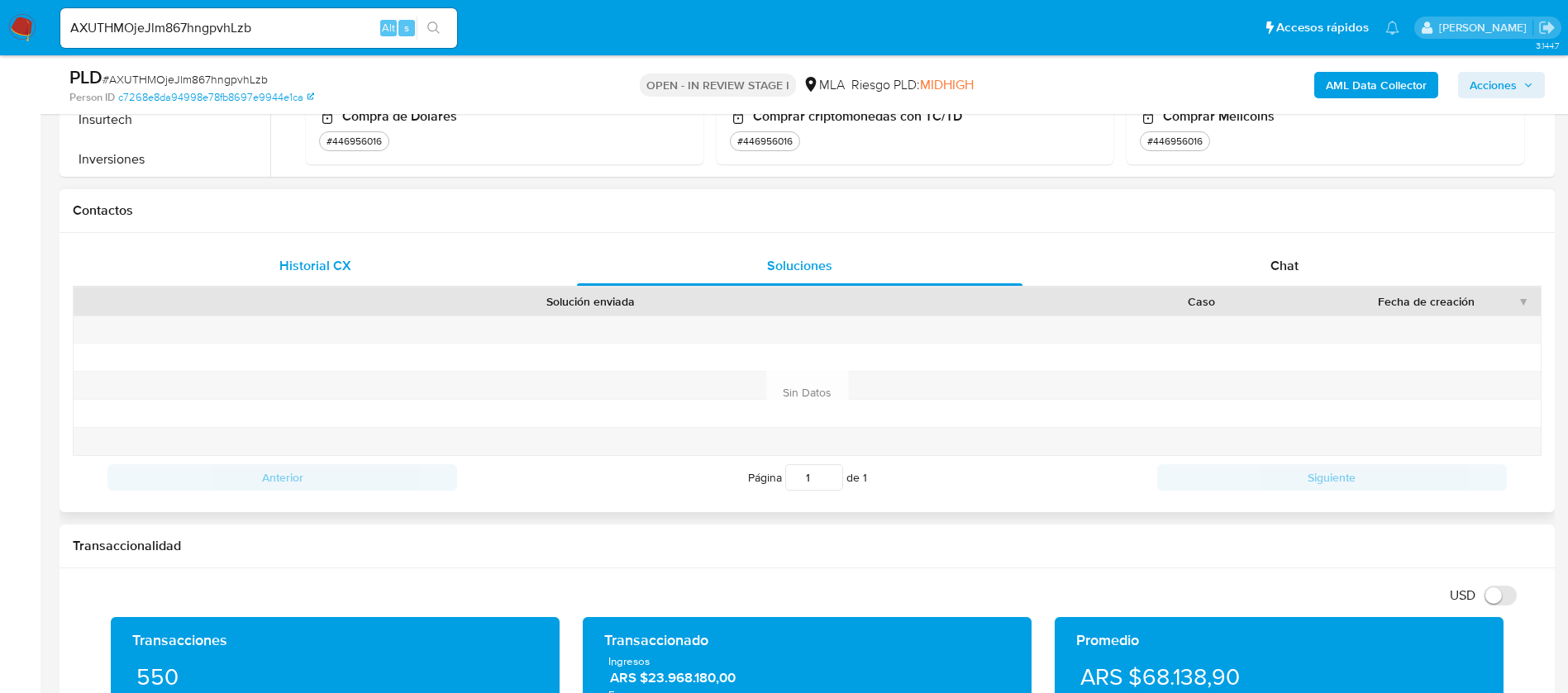 click on "Historial CX" at bounding box center [315, 266] 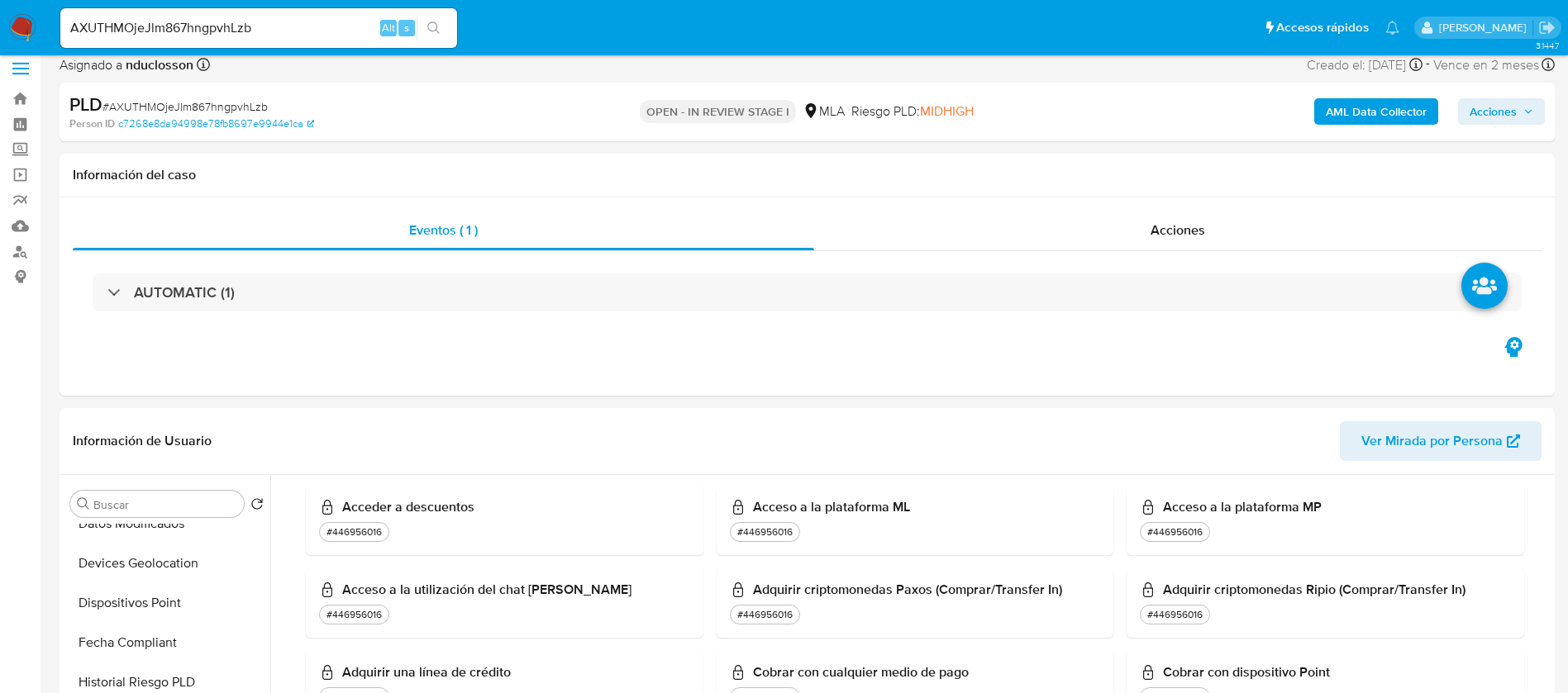 scroll, scrollTop: 0, scrollLeft: 0, axis: both 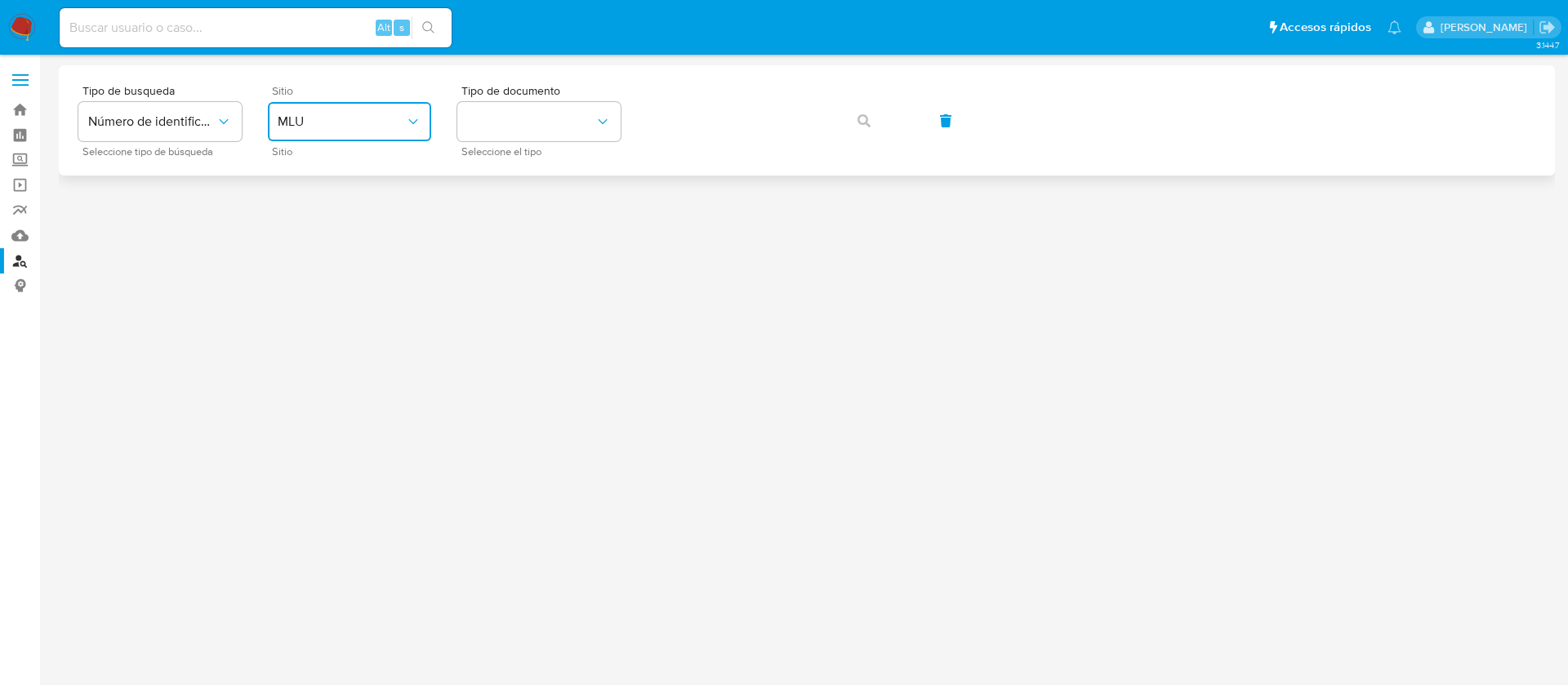 drag, startPoint x: 362, startPoint y: 115, endPoint x: 361, endPoint y: 129, distance: 14.035669 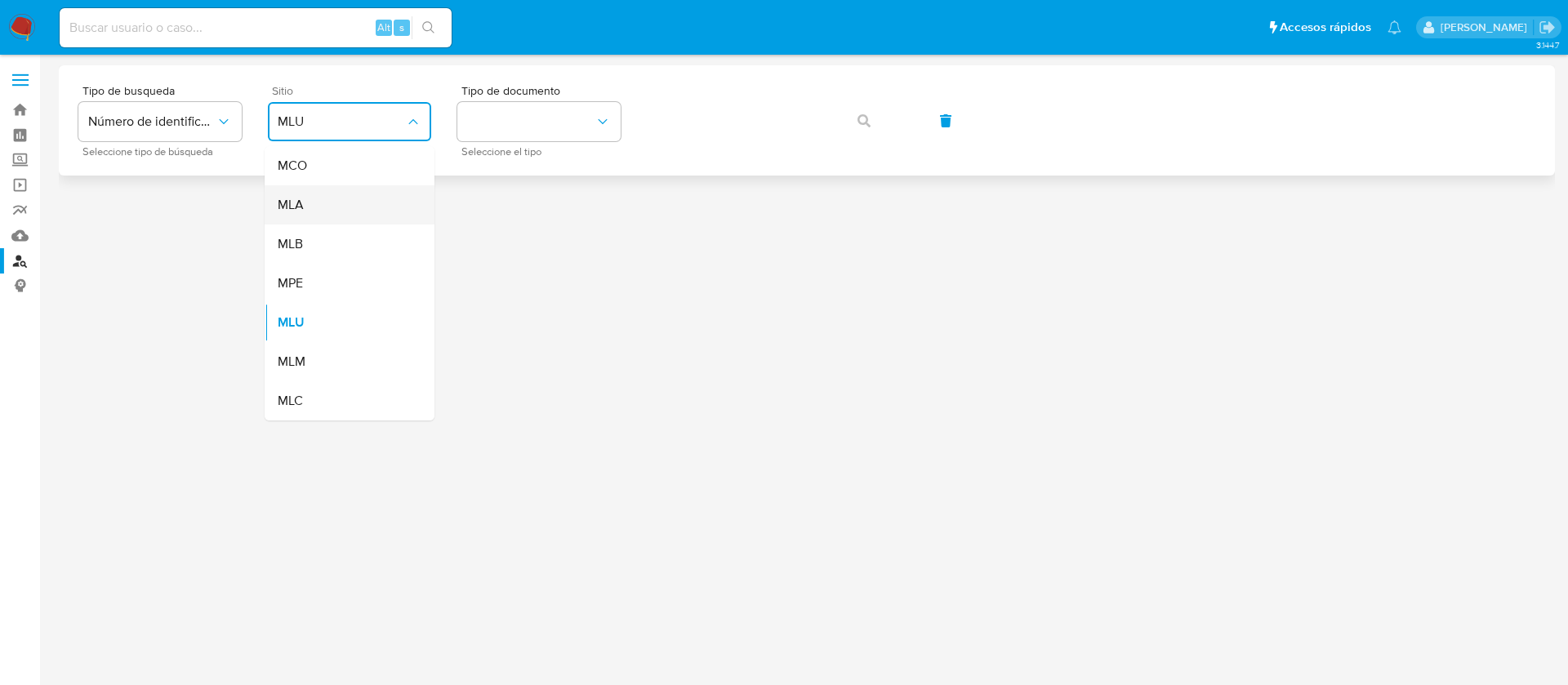 click on "MLA" at bounding box center (345, 205) 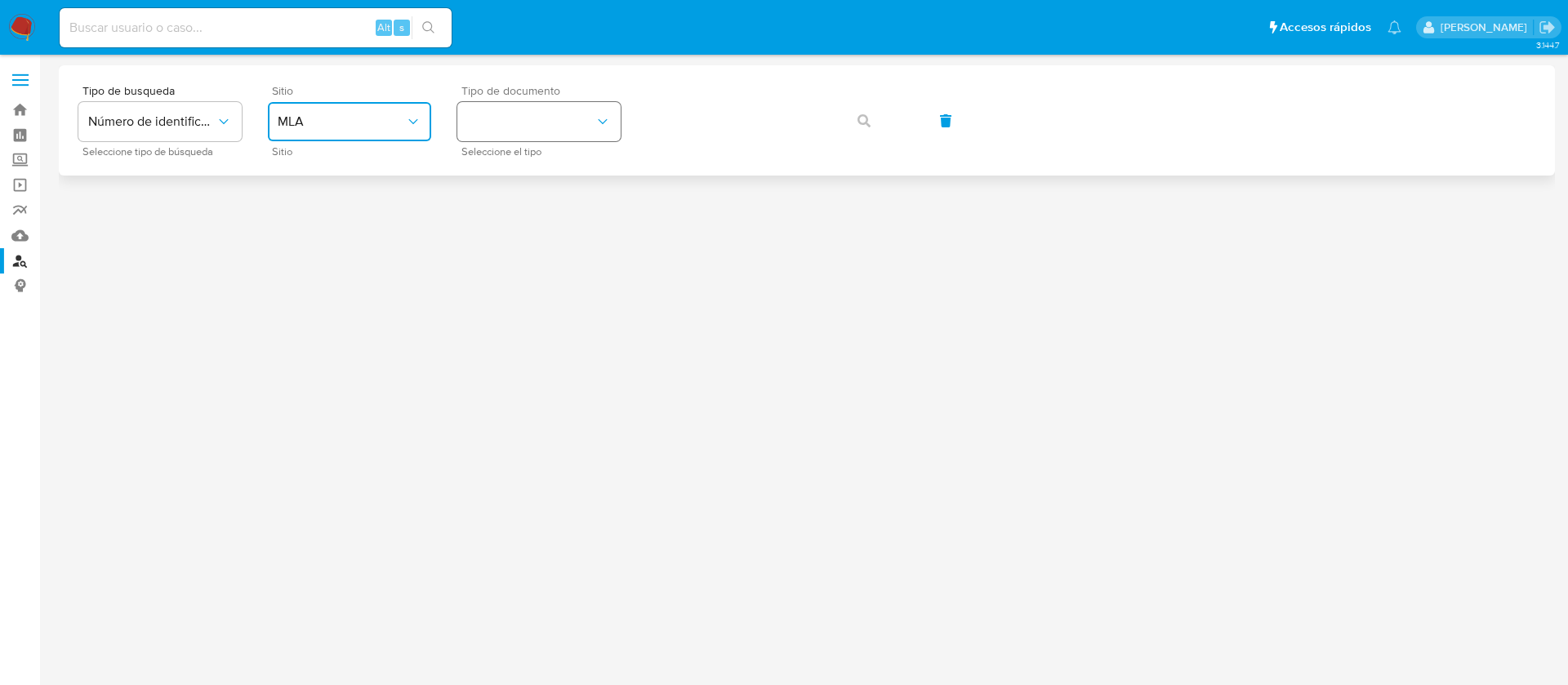 click at bounding box center [539, 122] 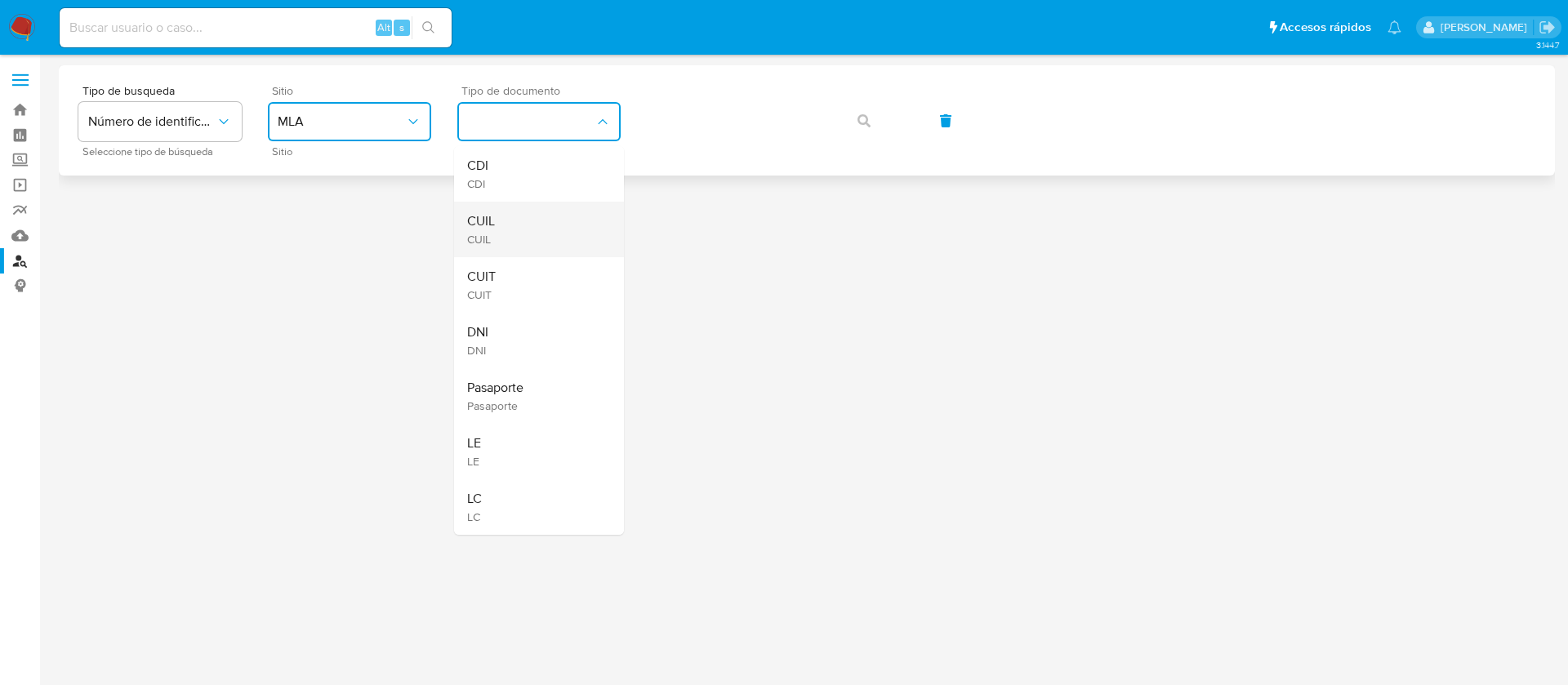 click on "CUIL CUIL" at bounding box center (534, 229) 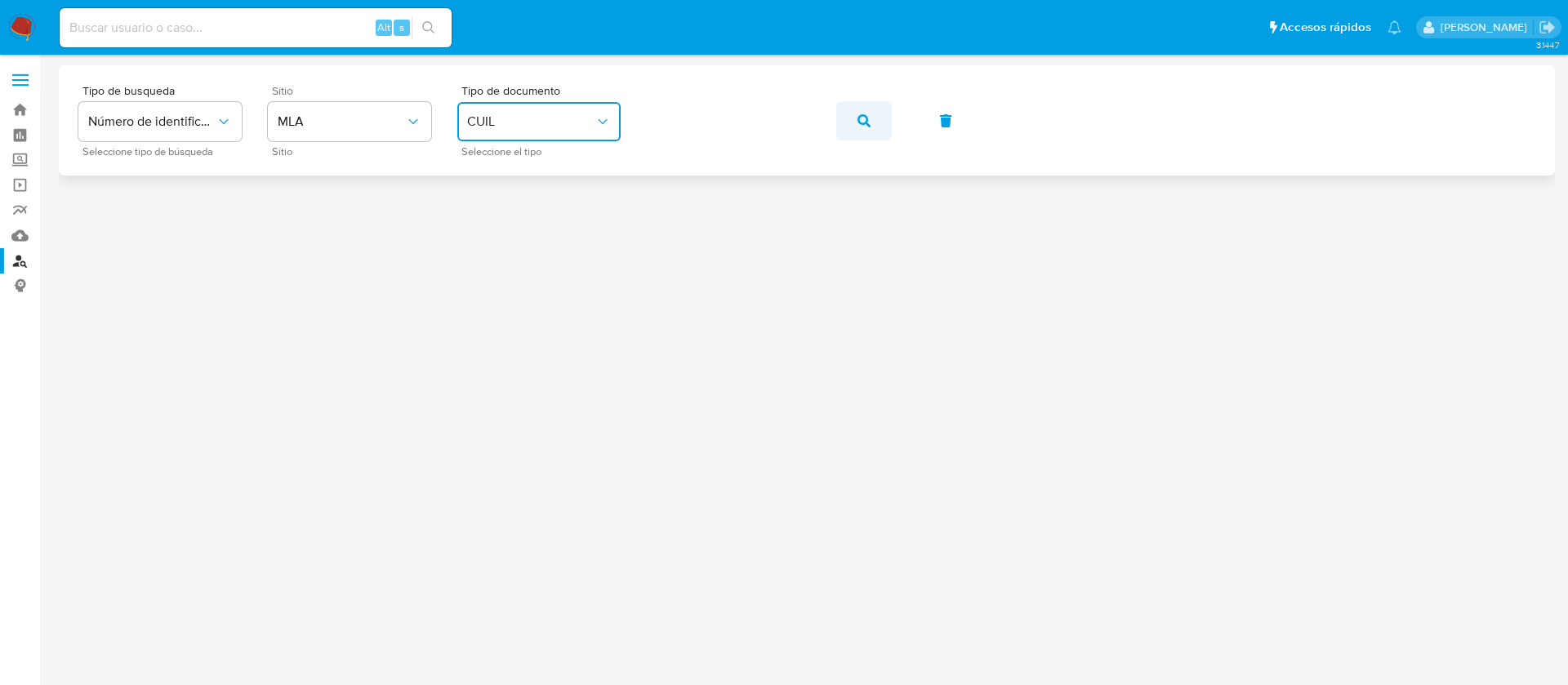 click 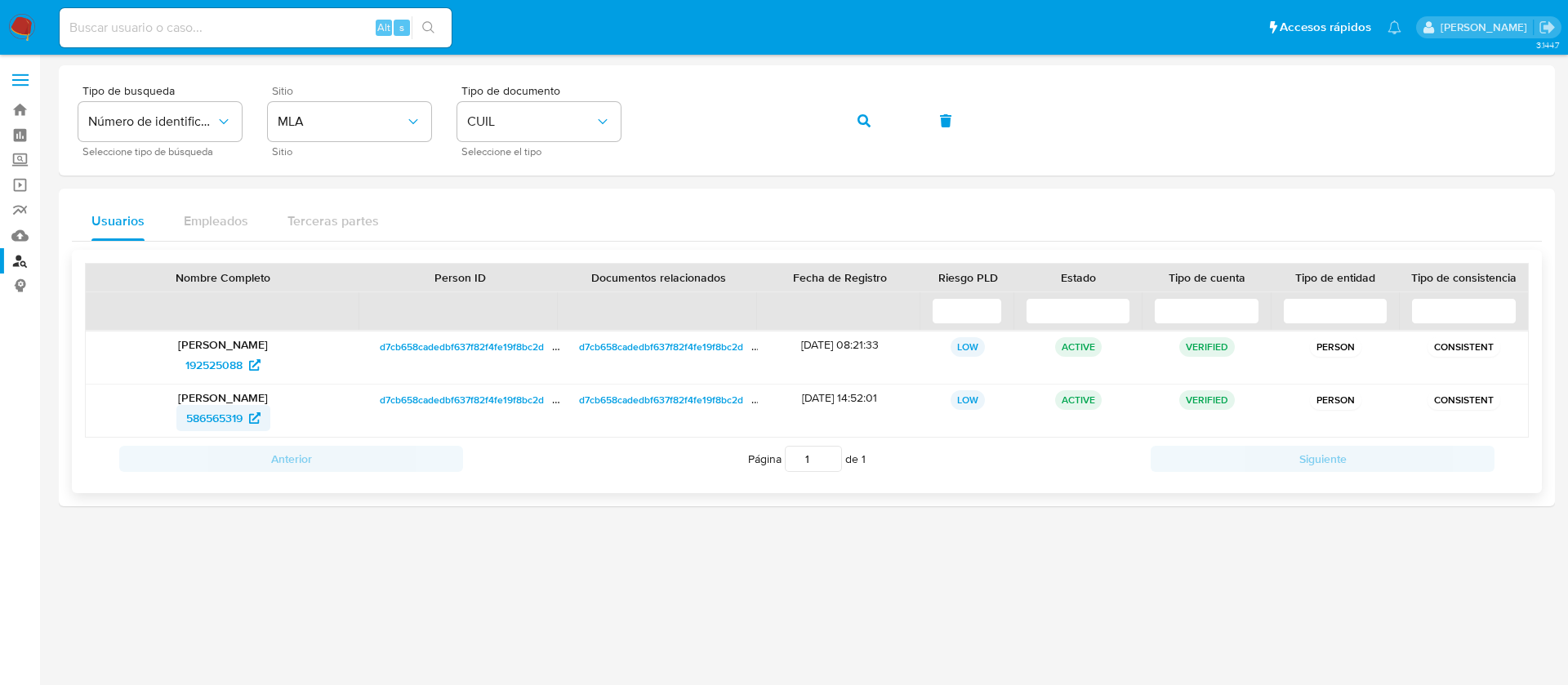 click on "586565319" at bounding box center (214, 418) 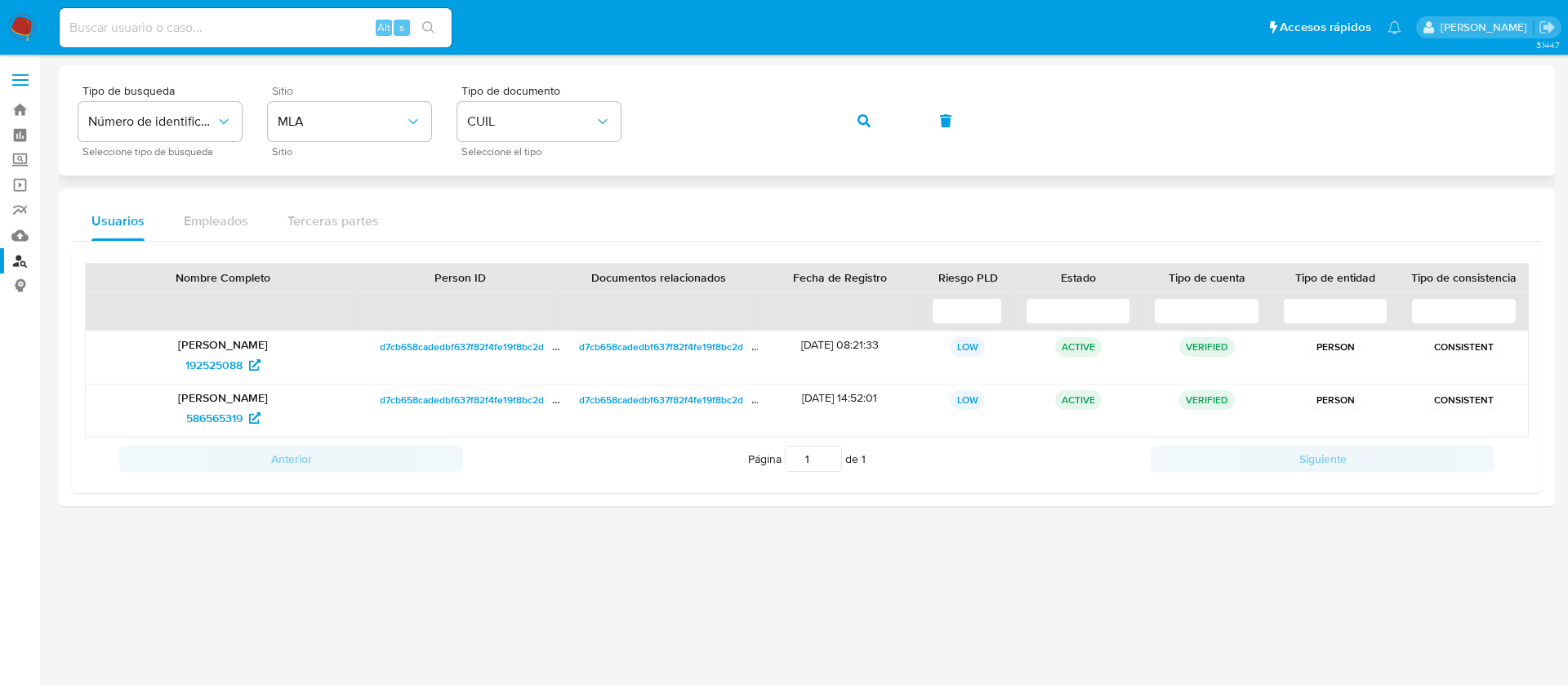 click 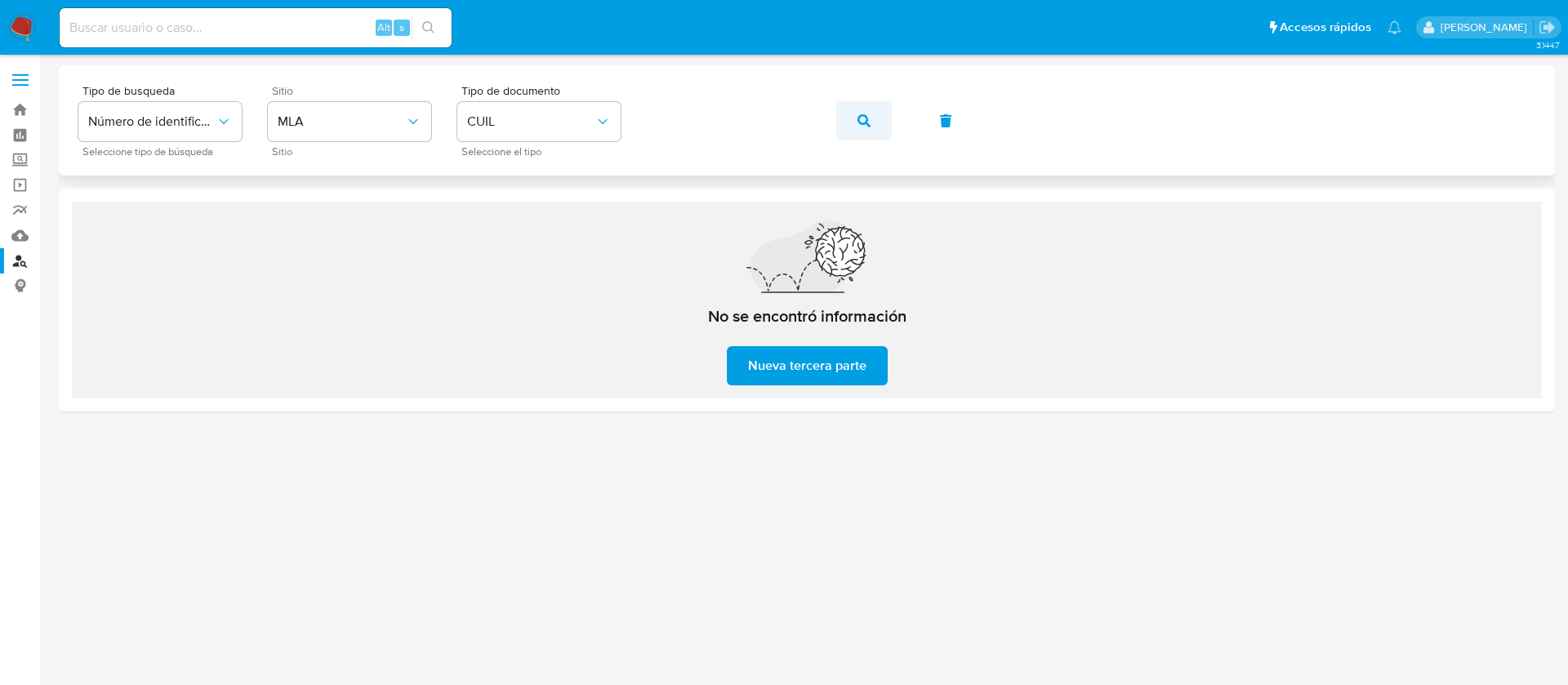 click at bounding box center (864, 121) 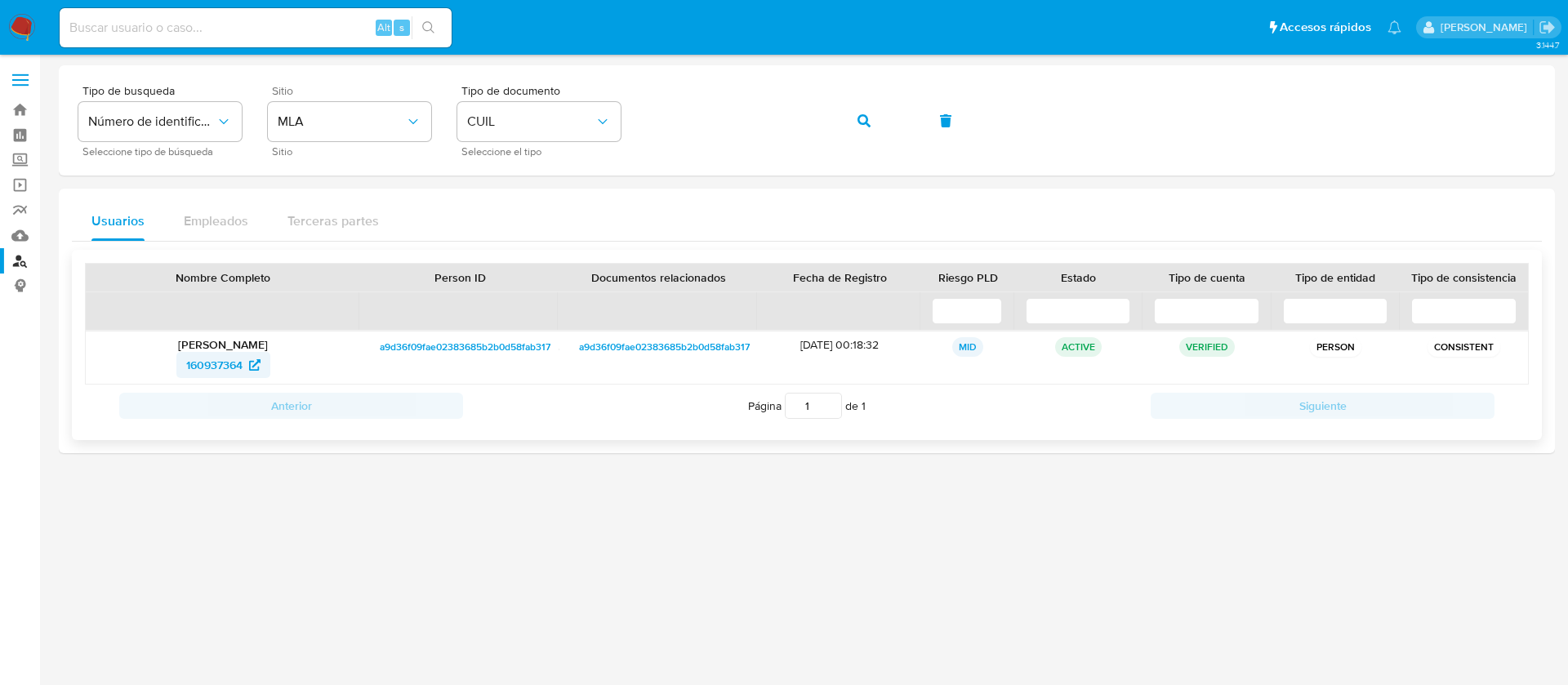 click on "160937364" at bounding box center (214, 365) 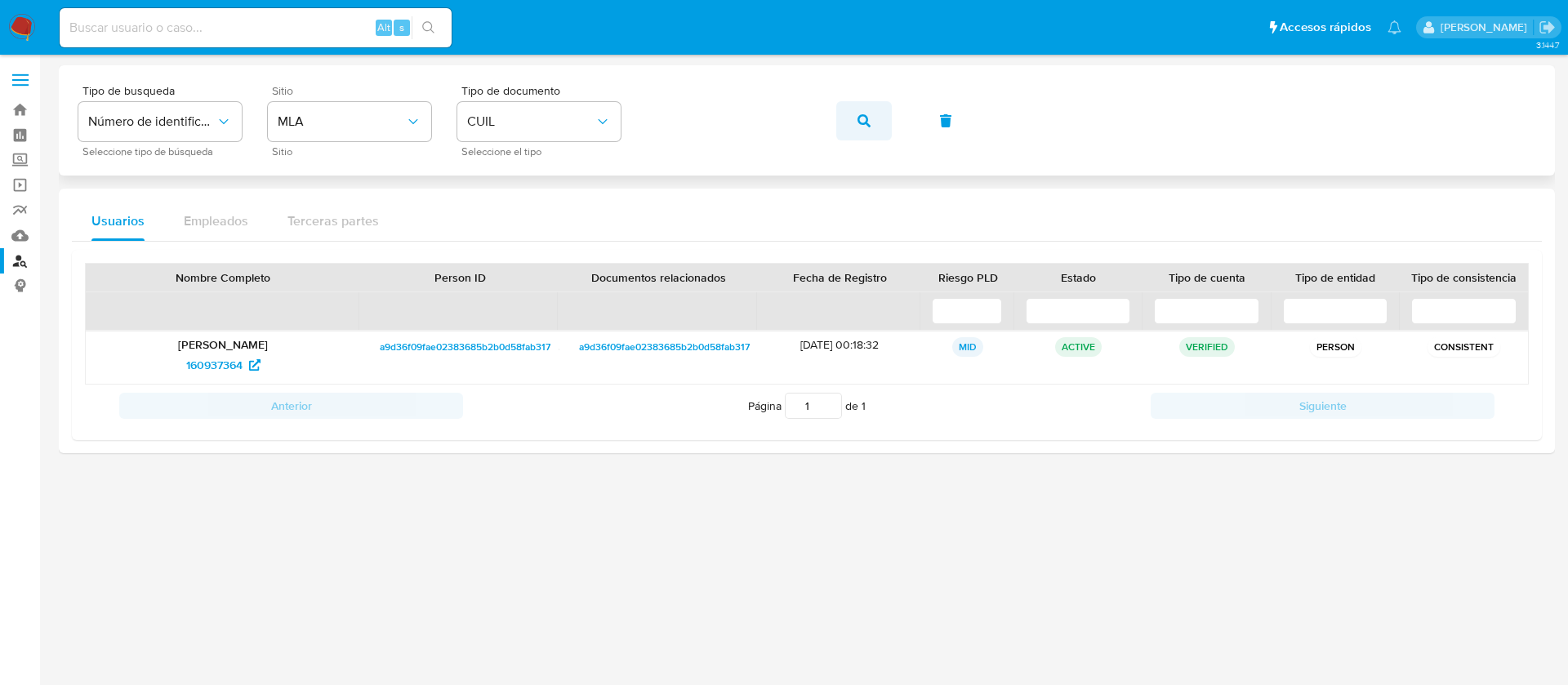 click at bounding box center (864, 121) 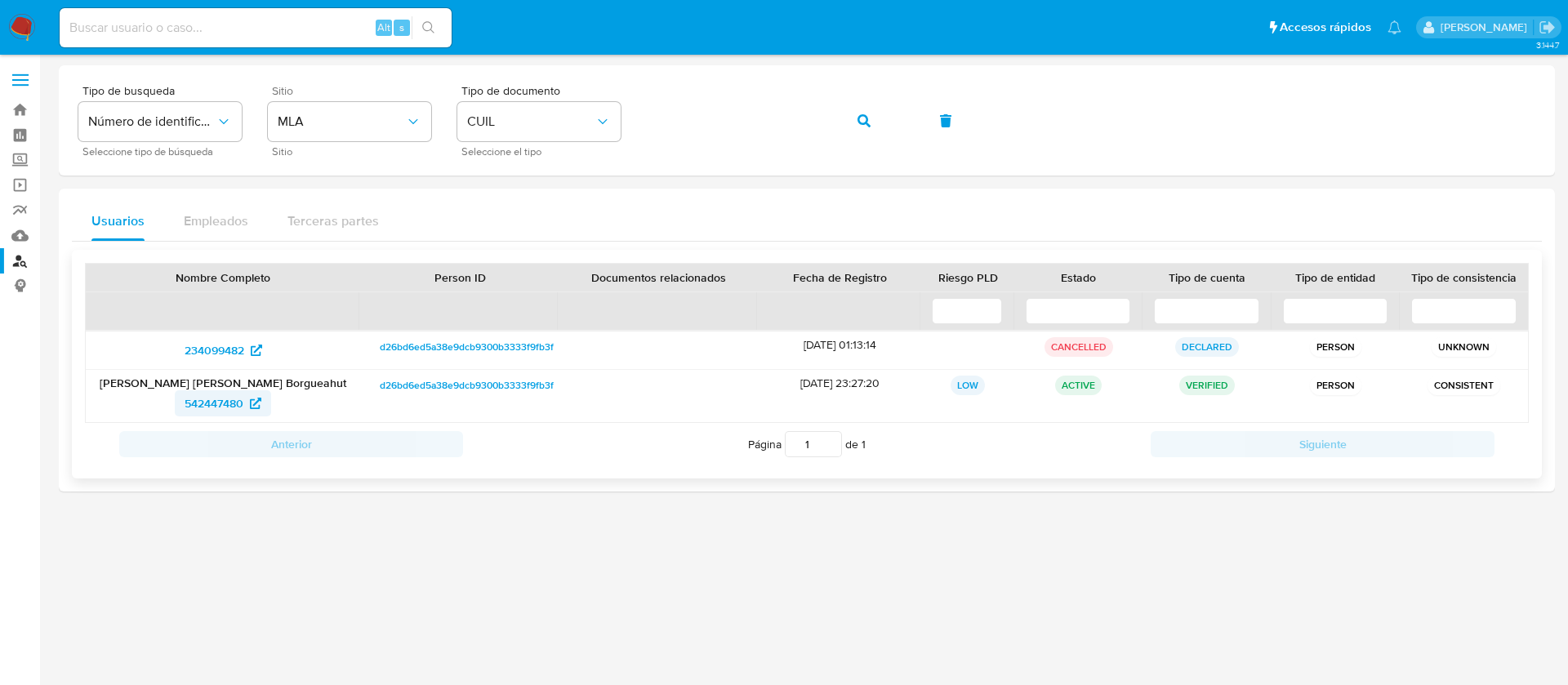 click on "542447480" at bounding box center (214, 403) 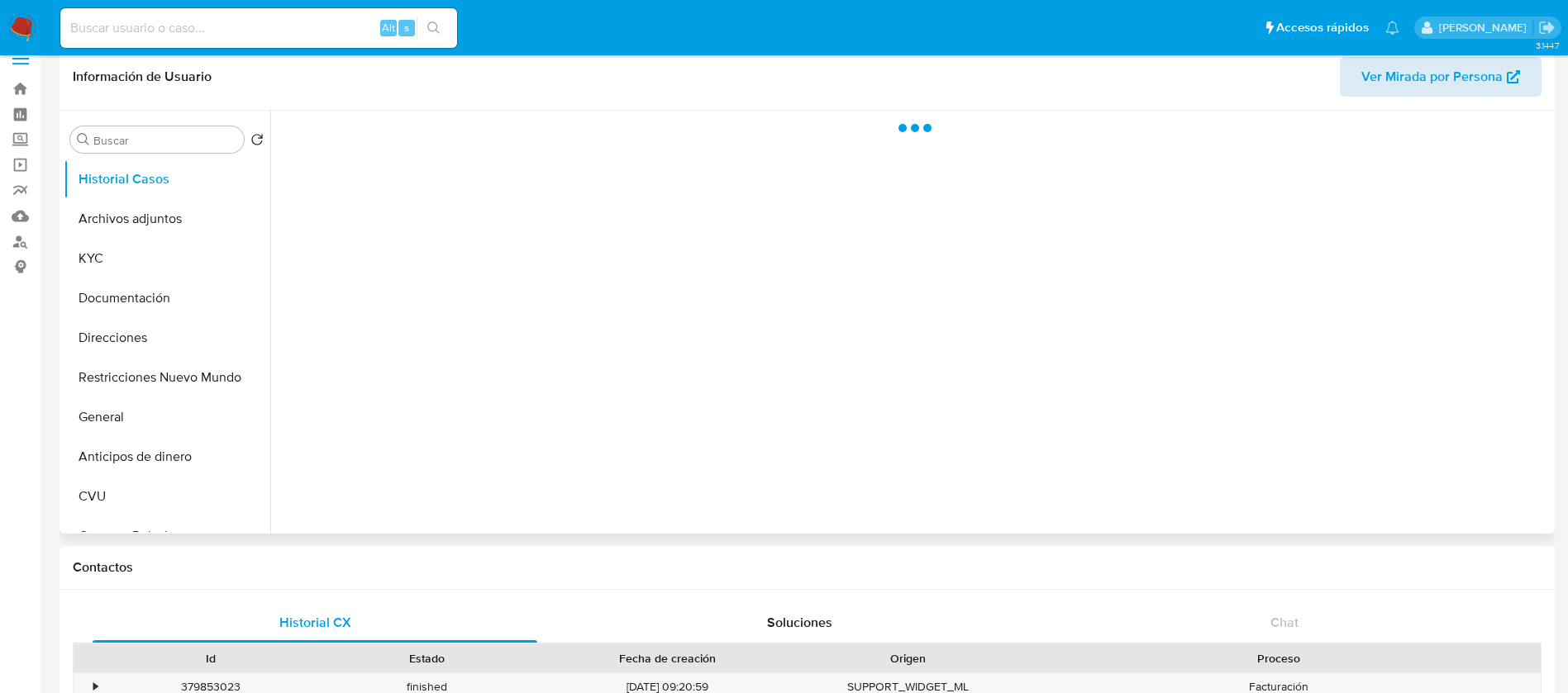 scroll, scrollTop: 0, scrollLeft: 0, axis: both 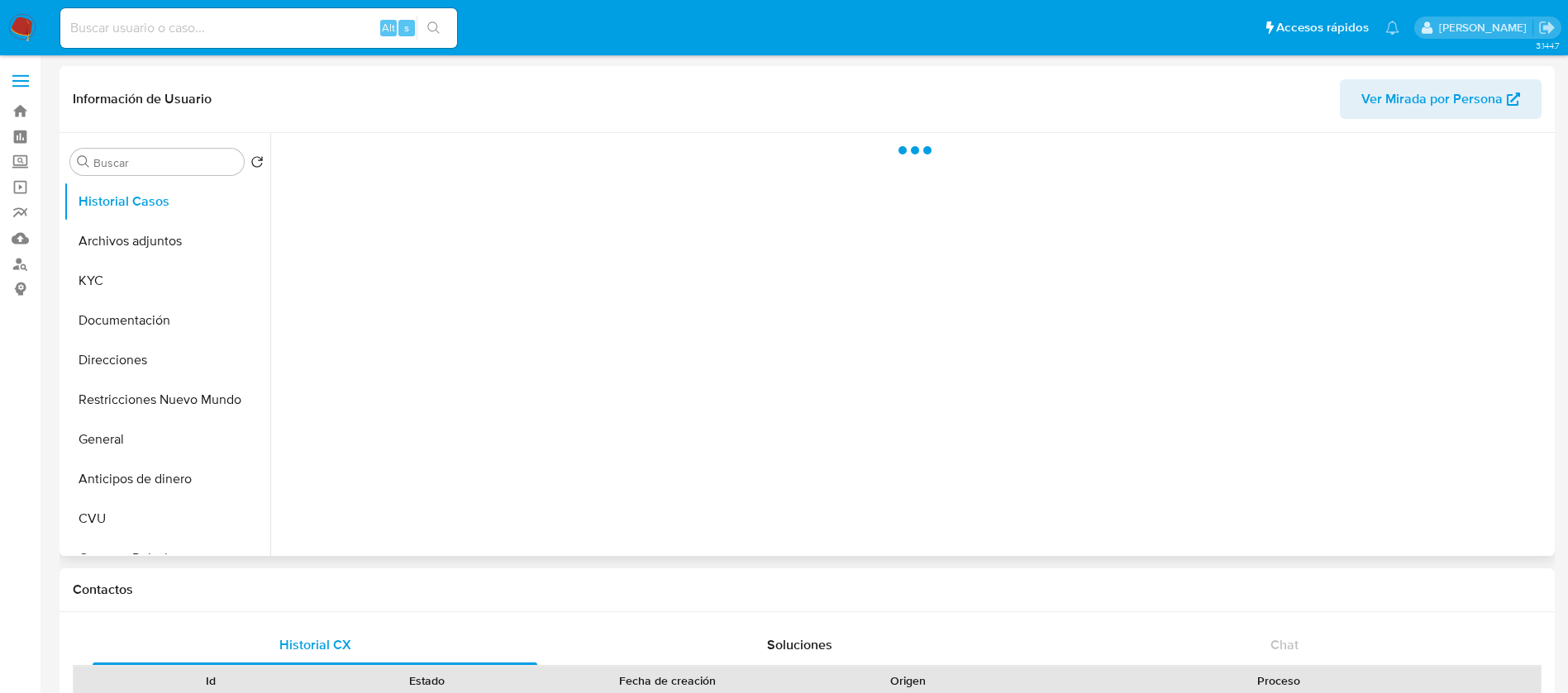 click on "Ver Mirada por Persona" at bounding box center [1432, 99] 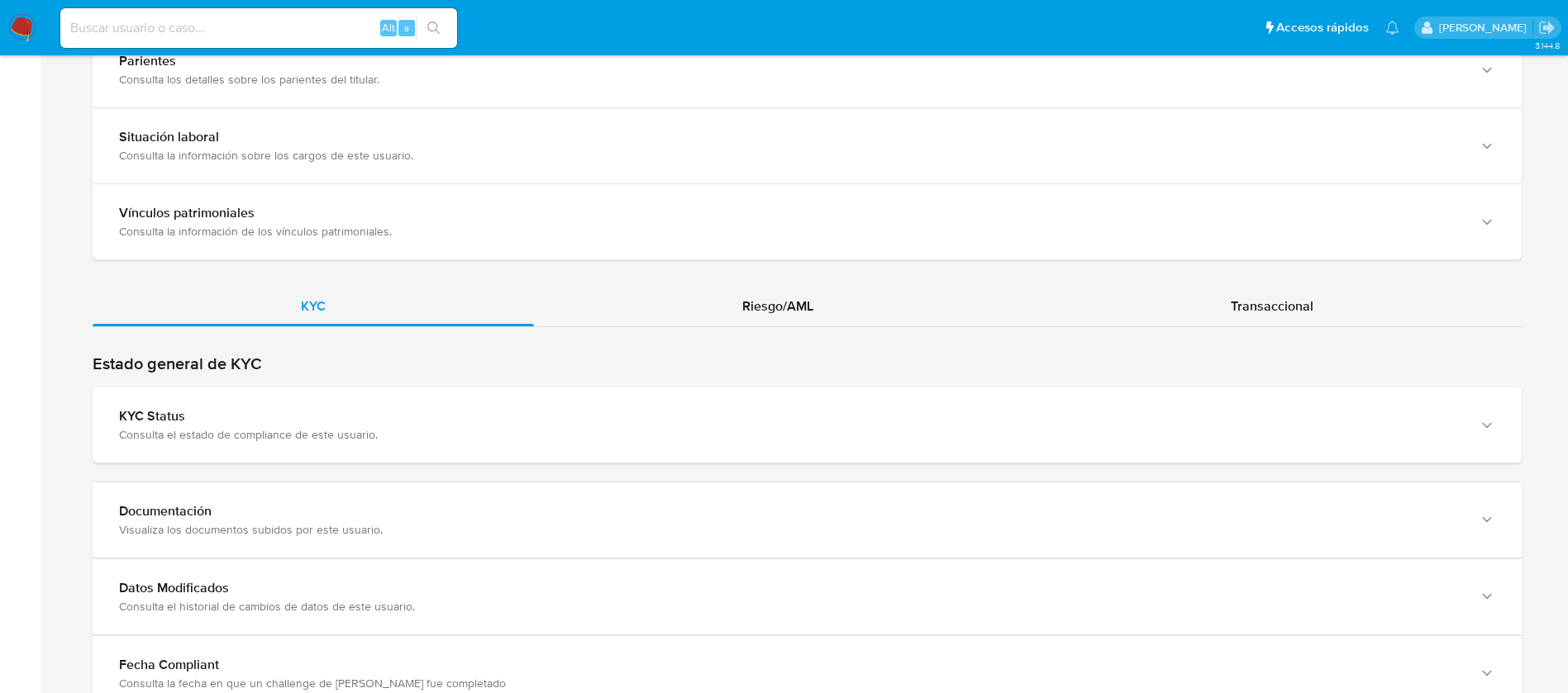 scroll, scrollTop: 1239, scrollLeft: 0, axis: vertical 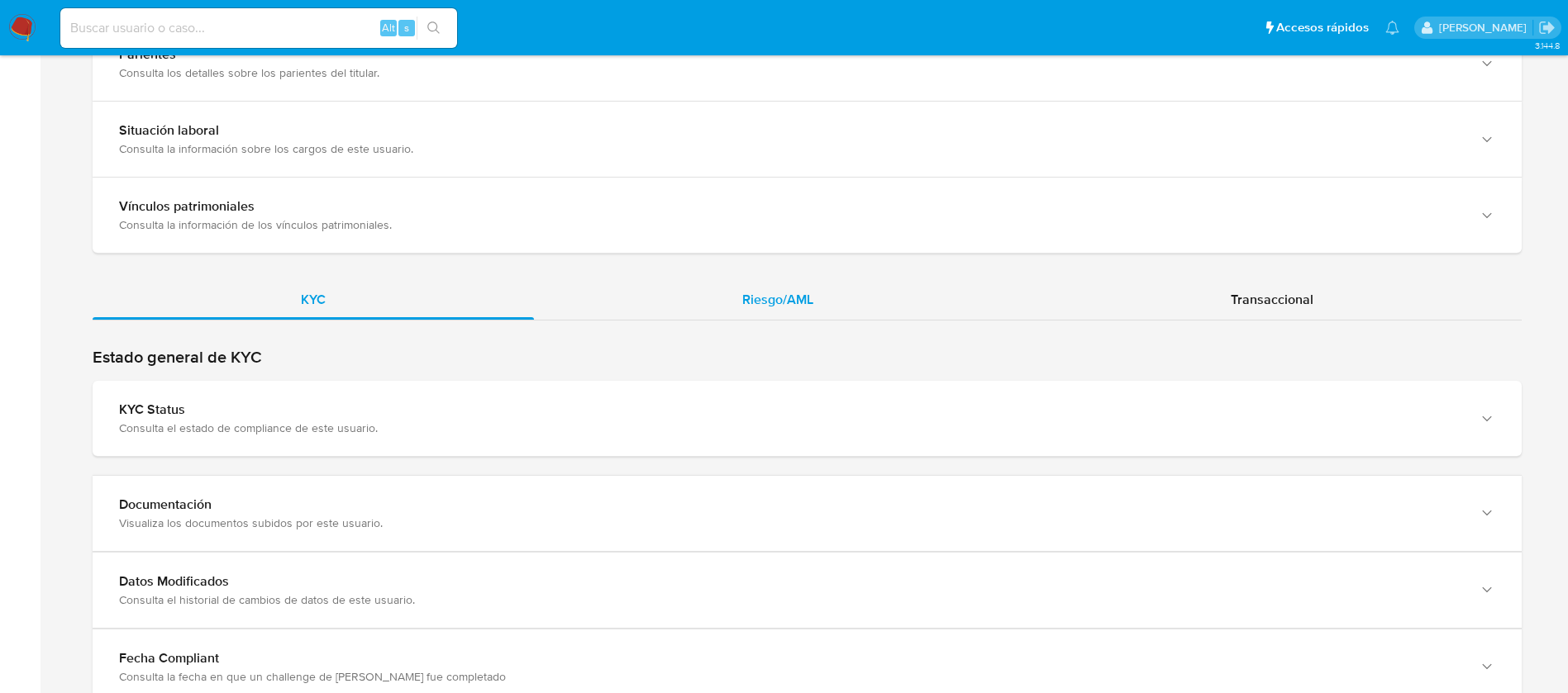 click on "Riesgo/AML" at bounding box center (778, 299) 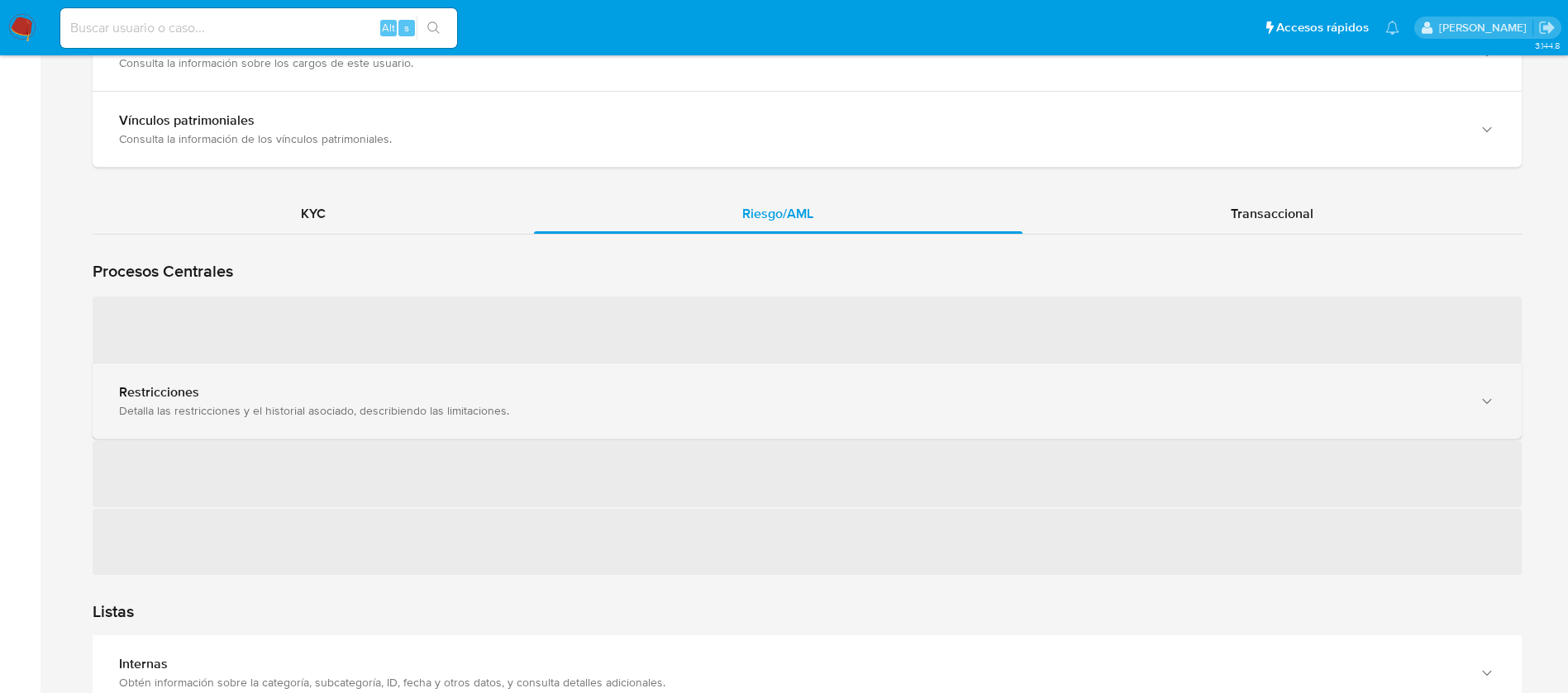 scroll, scrollTop: 1363, scrollLeft: 0, axis: vertical 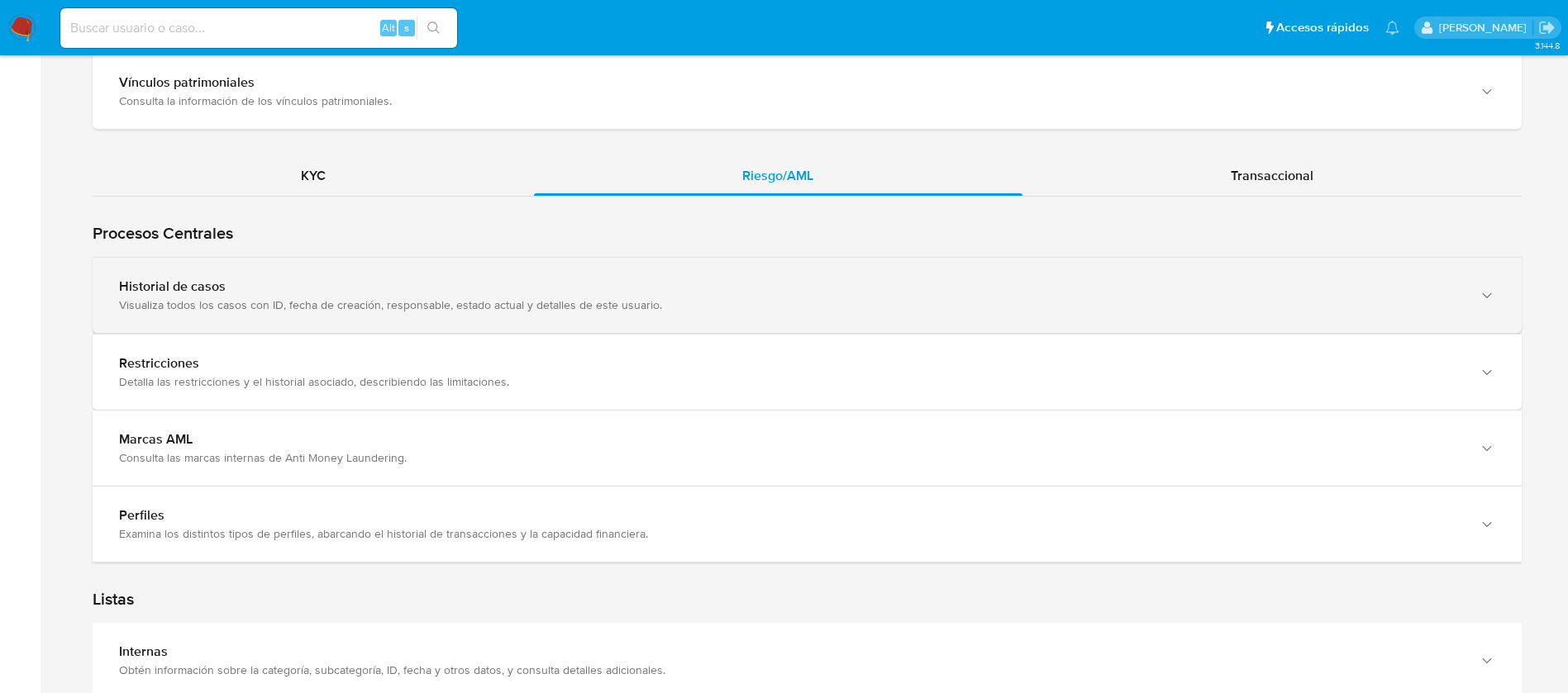 click on "Visualiza todos los casos con ID, fecha de creación, responsable, estado actual y detalles de este usuario." at bounding box center [790, 305] 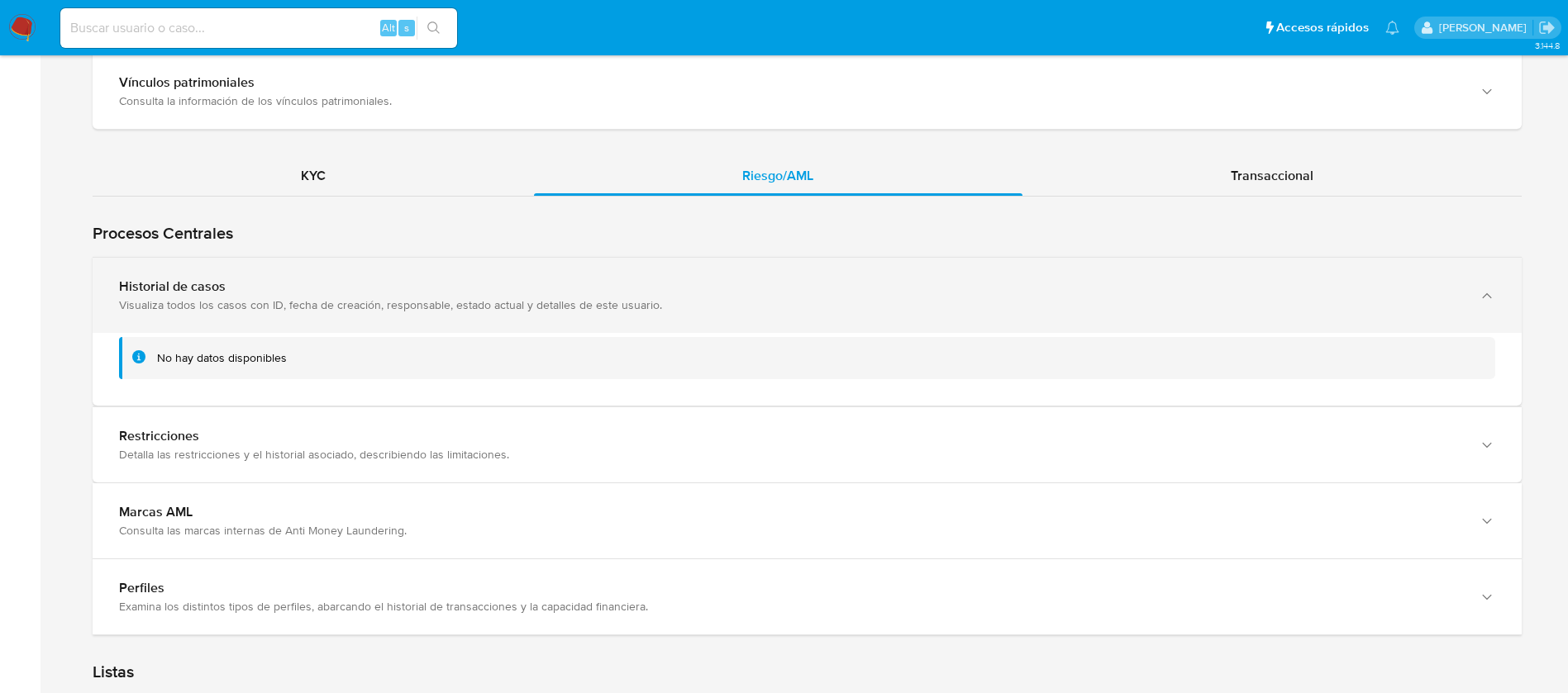 click on "Visualiza todos los casos con ID, fecha de creación, responsable, estado actual y detalles de este usuario." at bounding box center [790, 305] 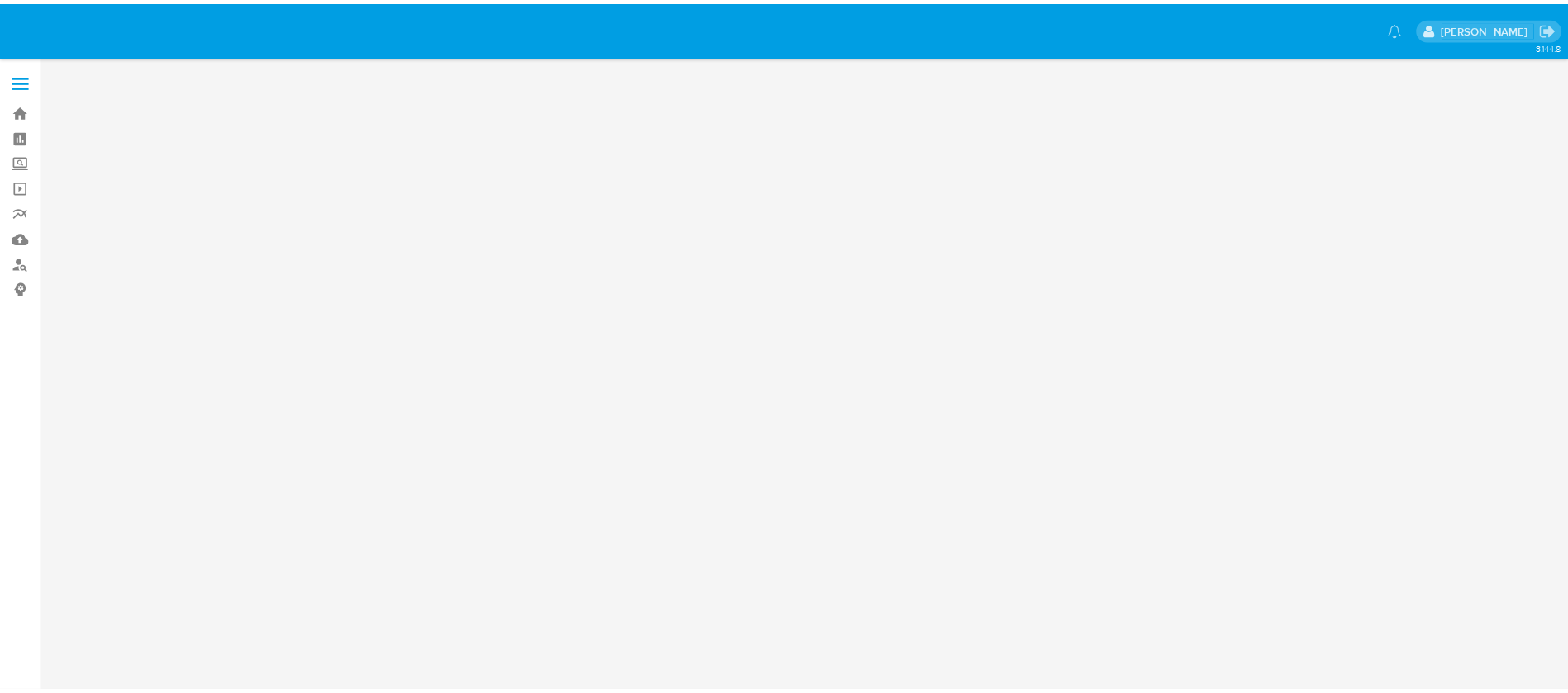 scroll, scrollTop: 0, scrollLeft: 0, axis: both 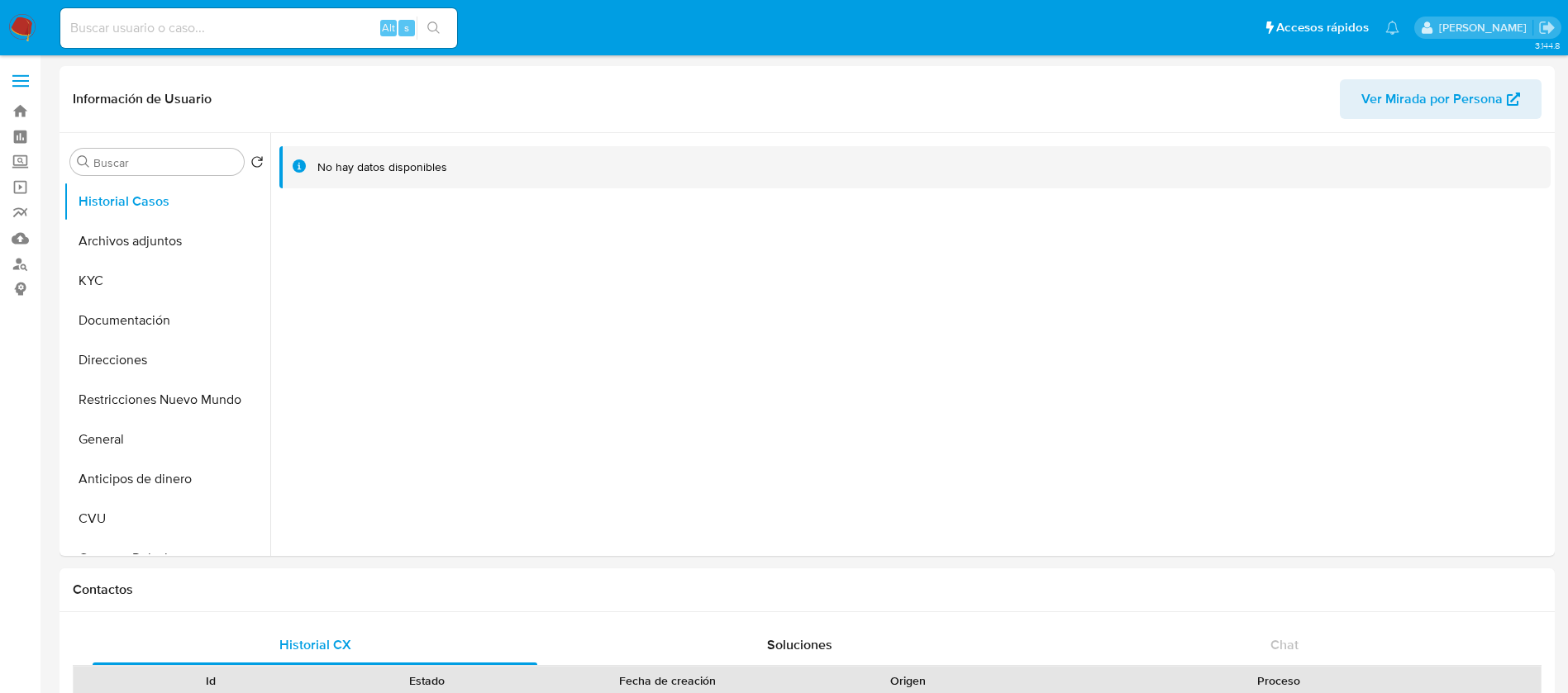 select on "10" 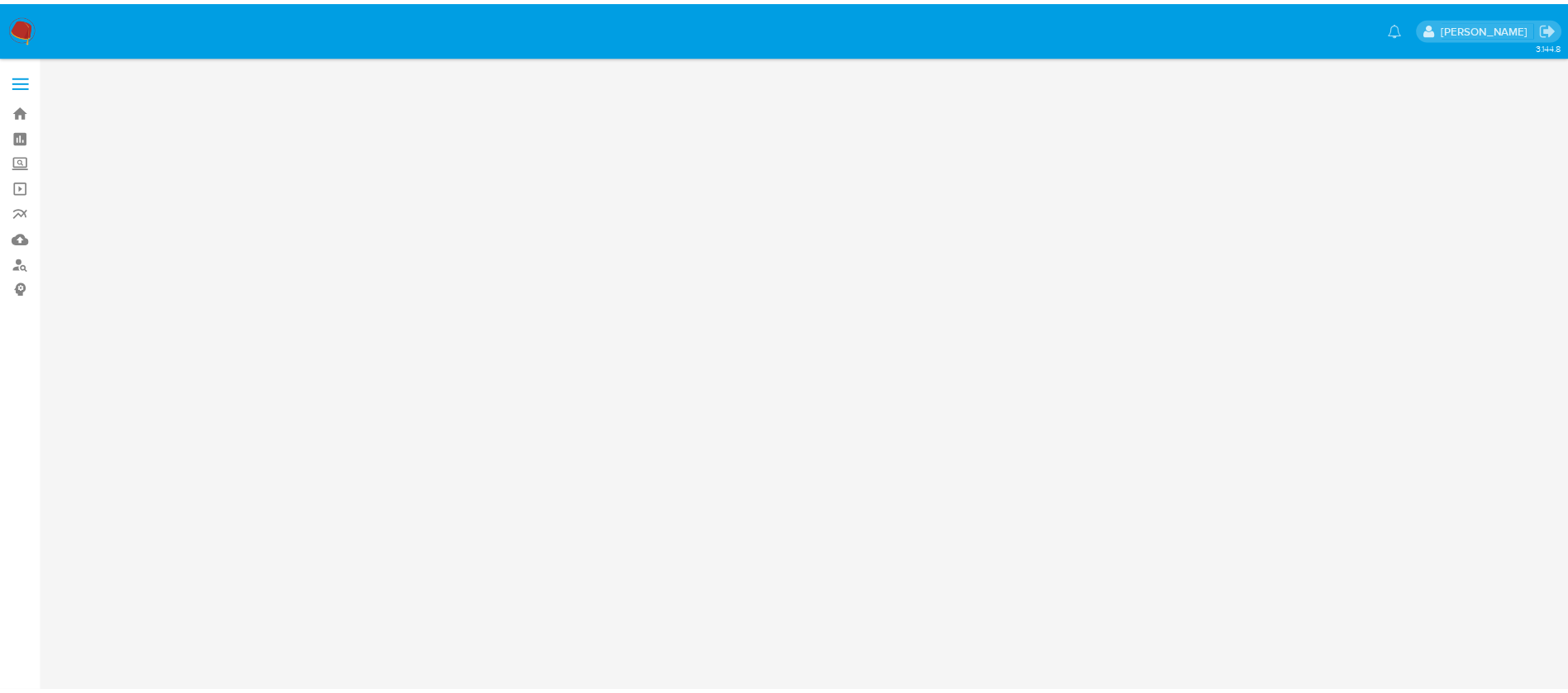 scroll, scrollTop: 0, scrollLeft: 0, axis: both 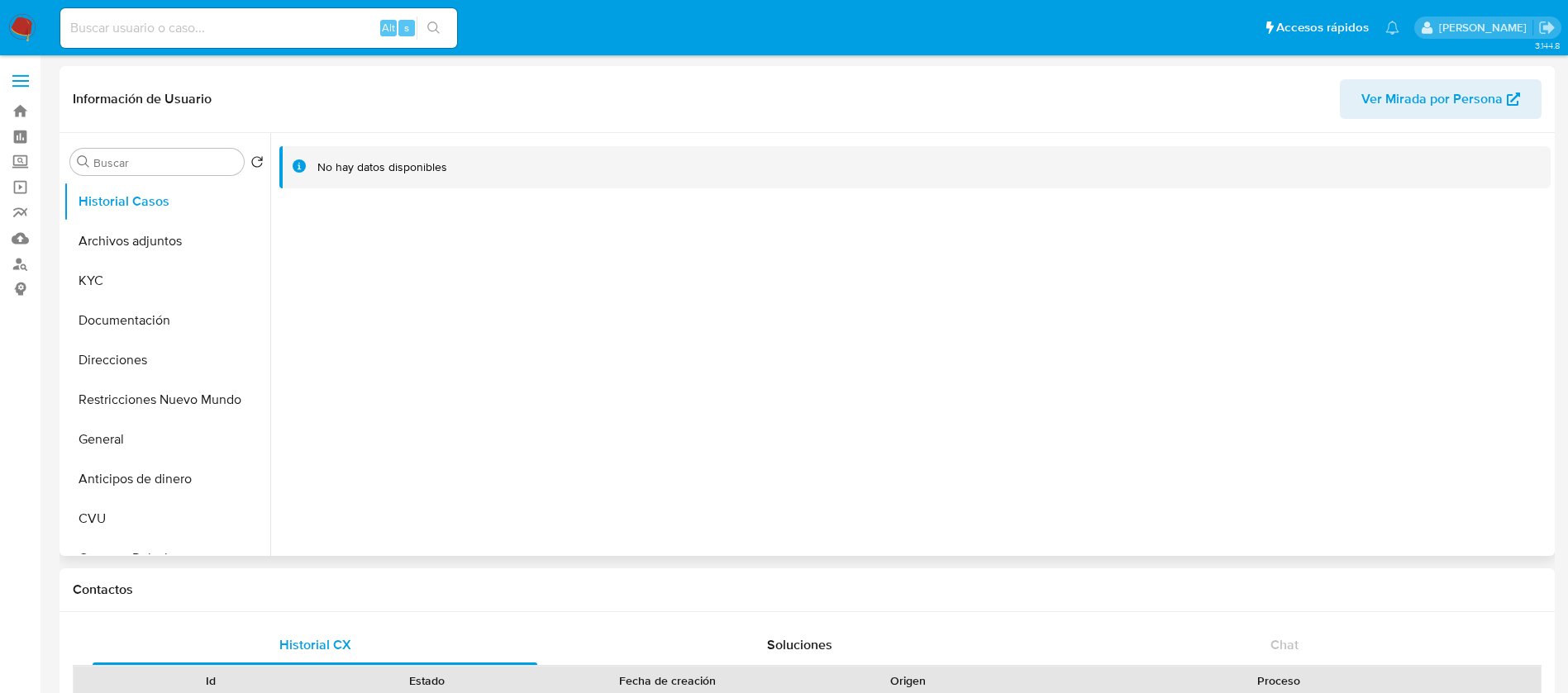 select on "10" 